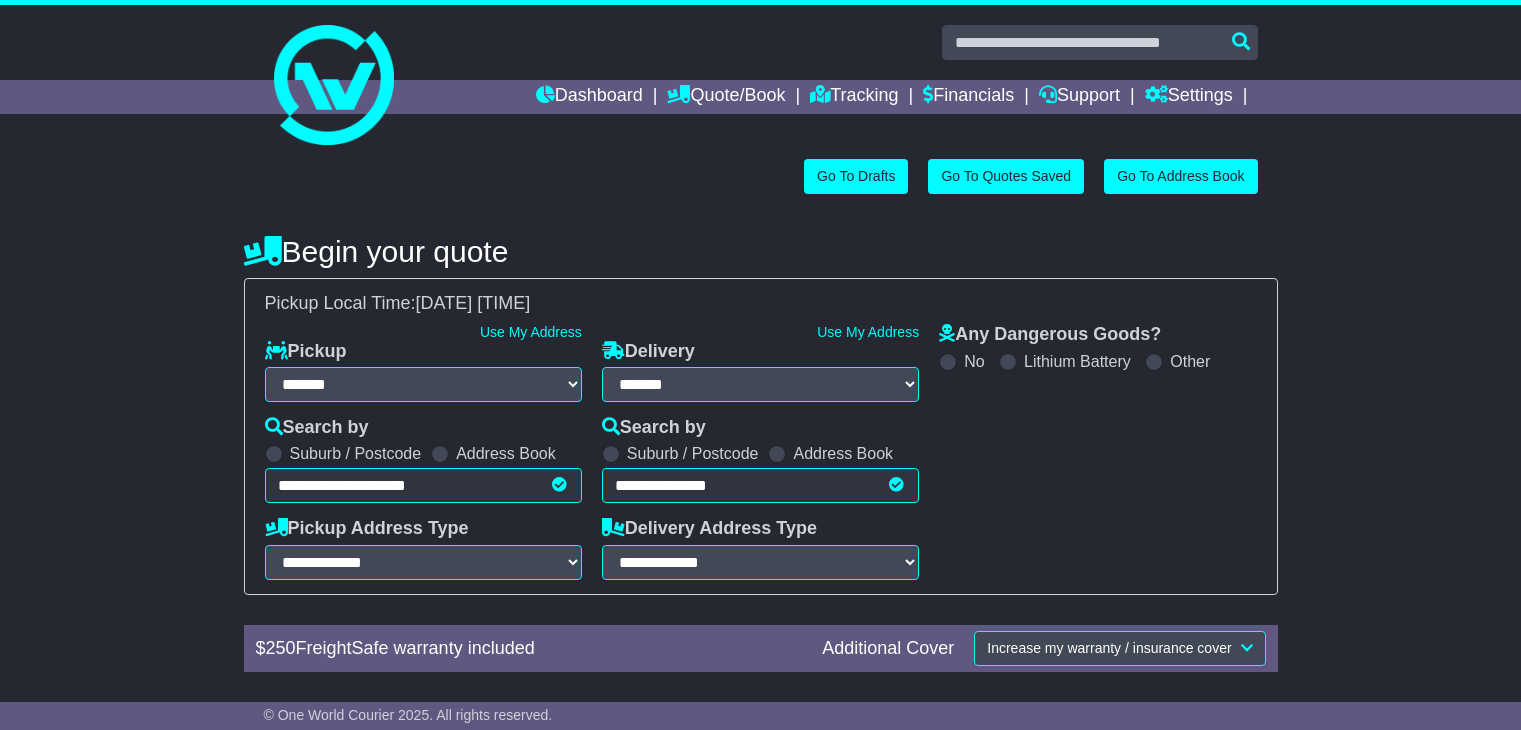 select on "**" 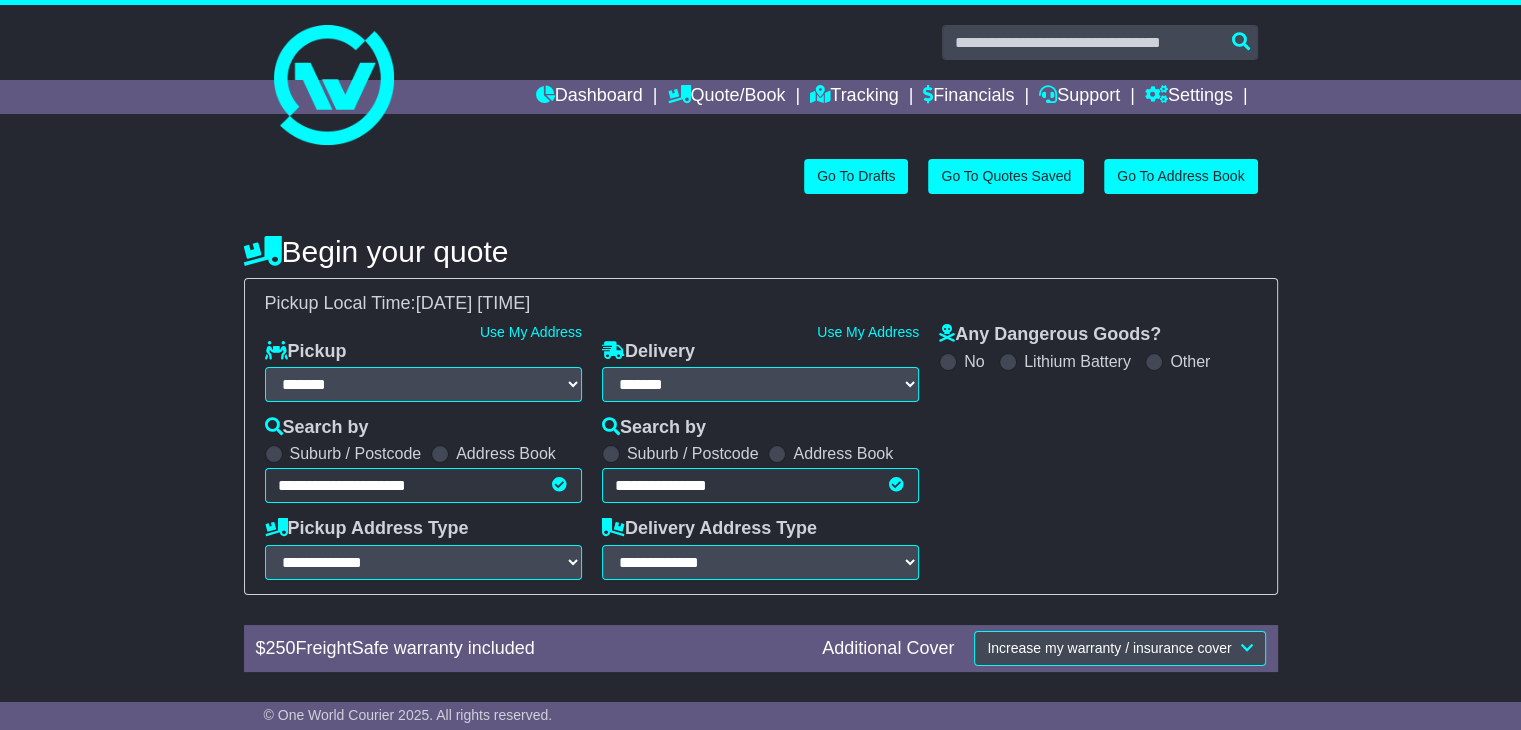scroll, scrollTop: 0, scrollLeft: 0, axis: both 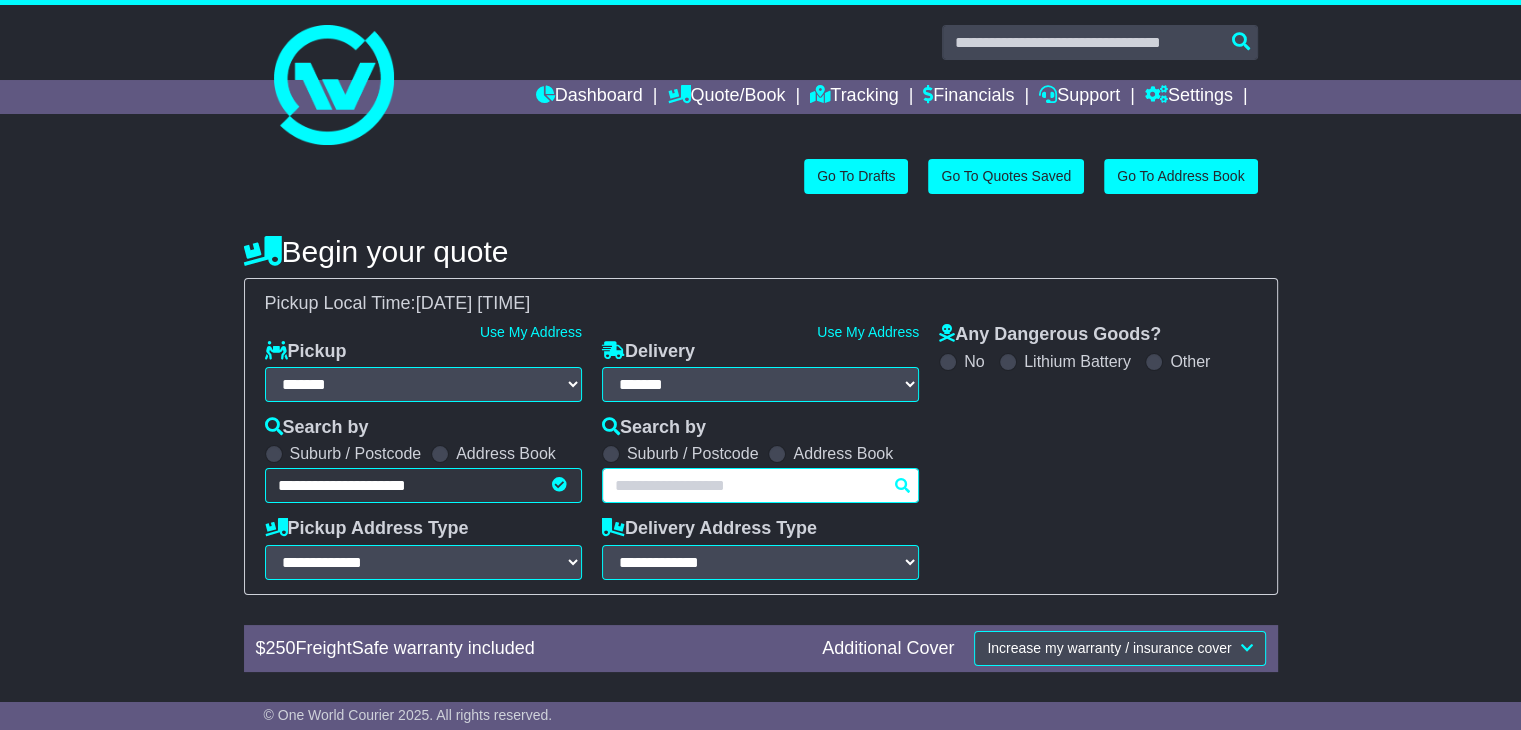 click on "**********" at bounding box center (760, 485) 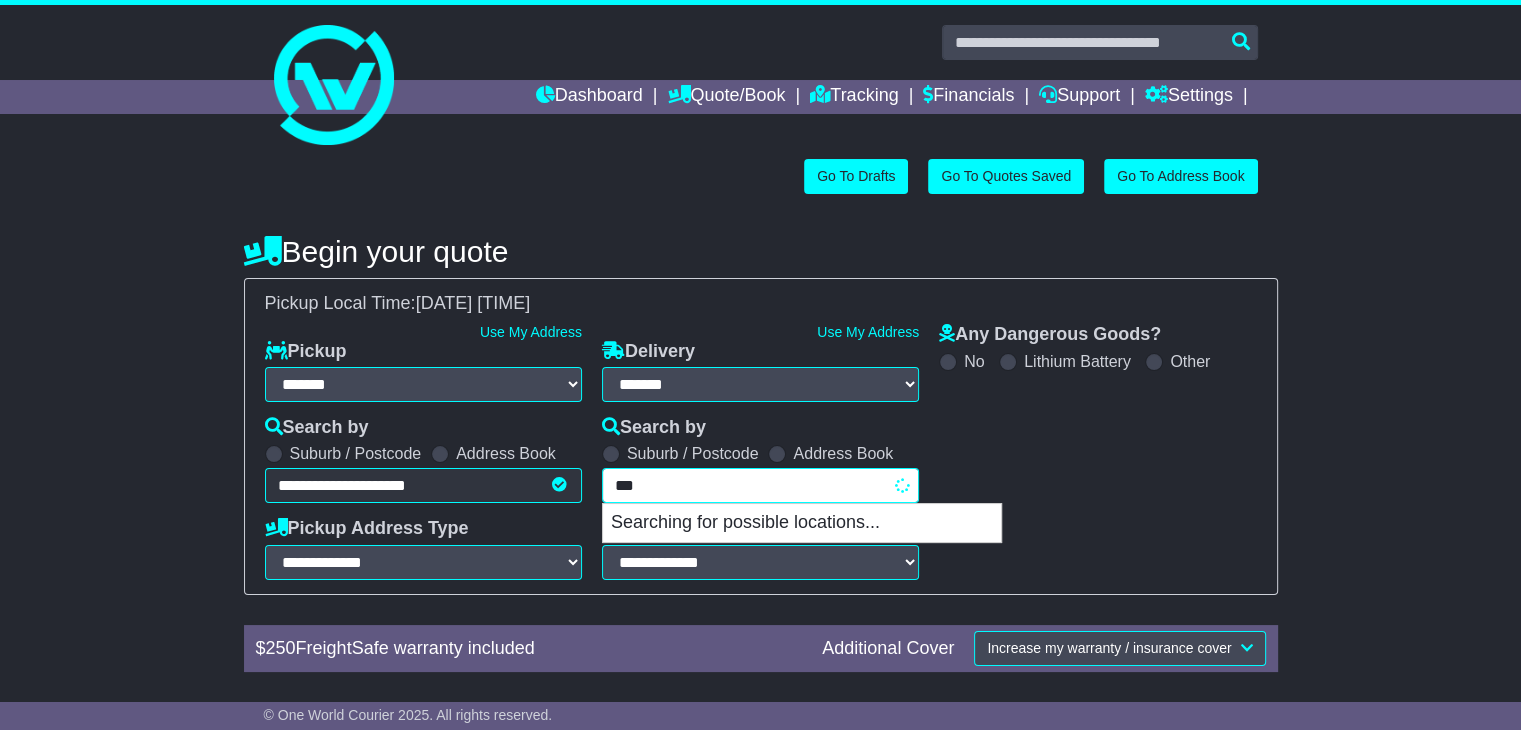 type on "****" 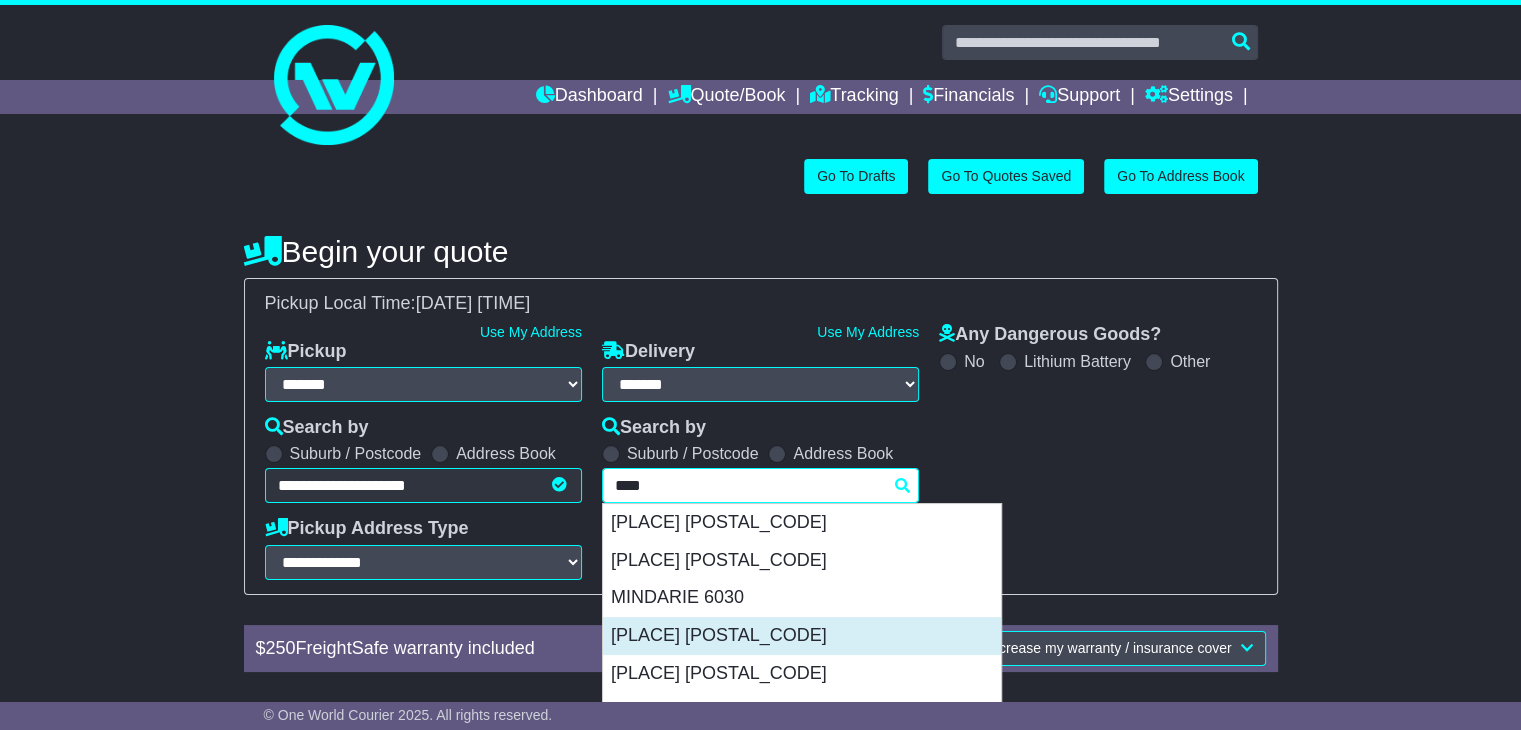 click on "[PLACE] [POSTAL_CODE]" at bounding box center [802, 636] 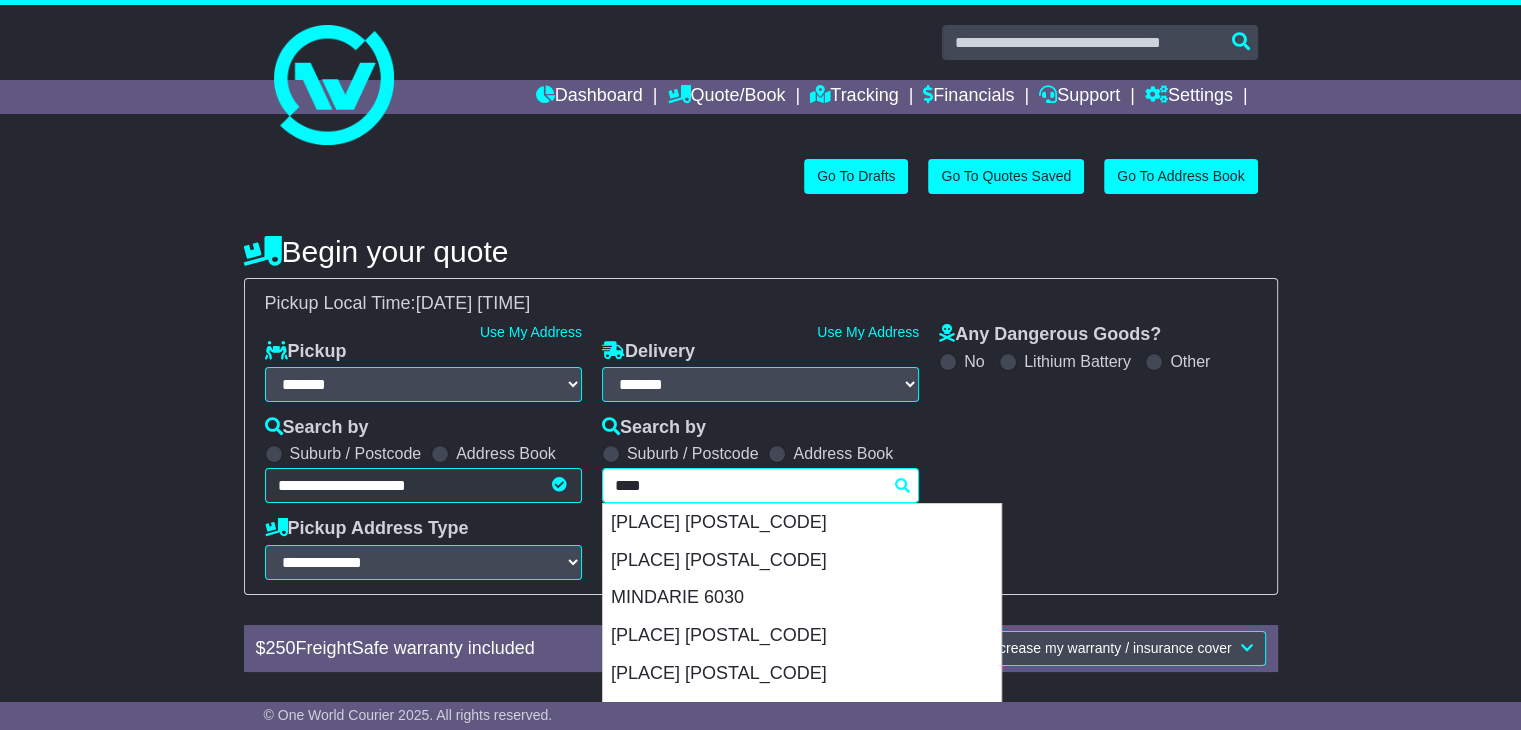 type on "**********" 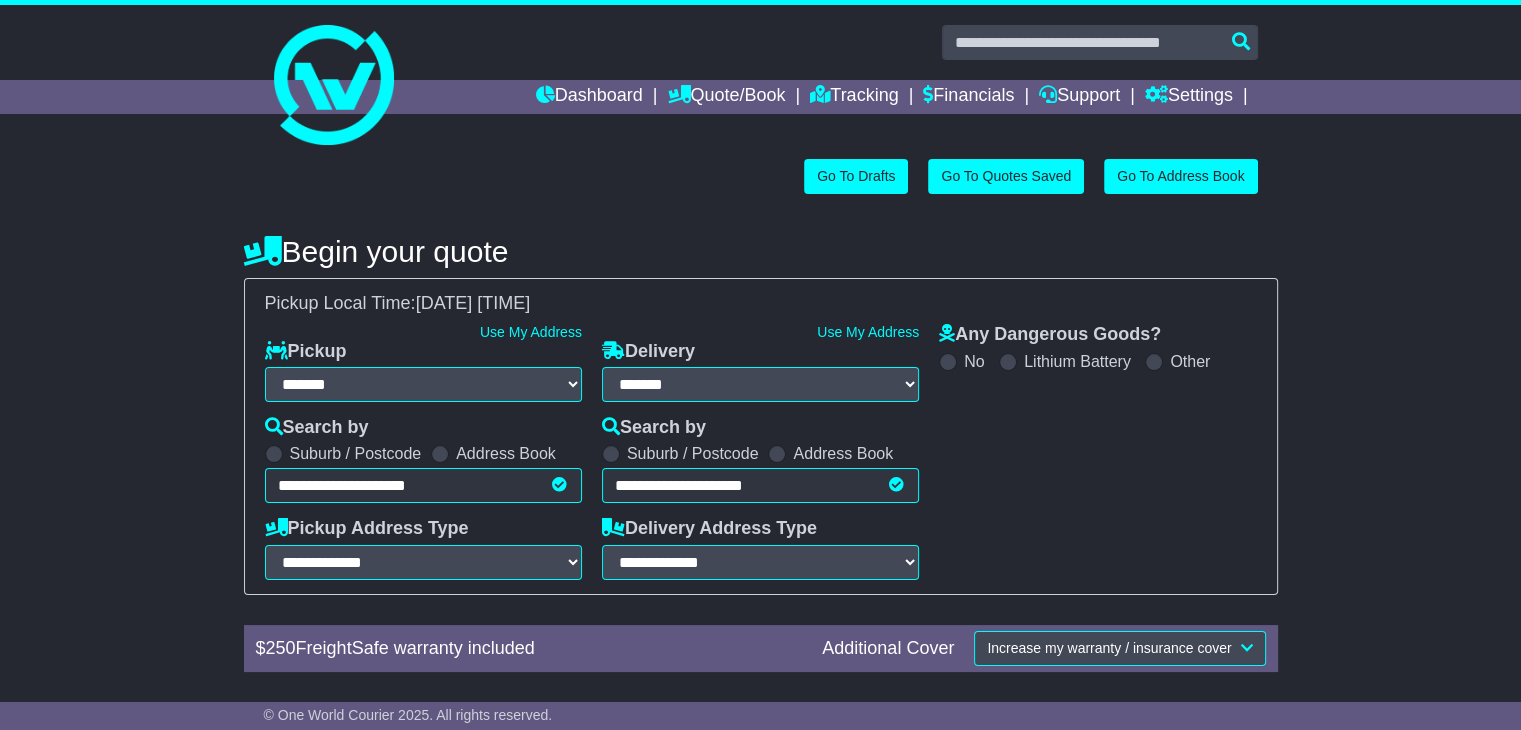 type on "**********" 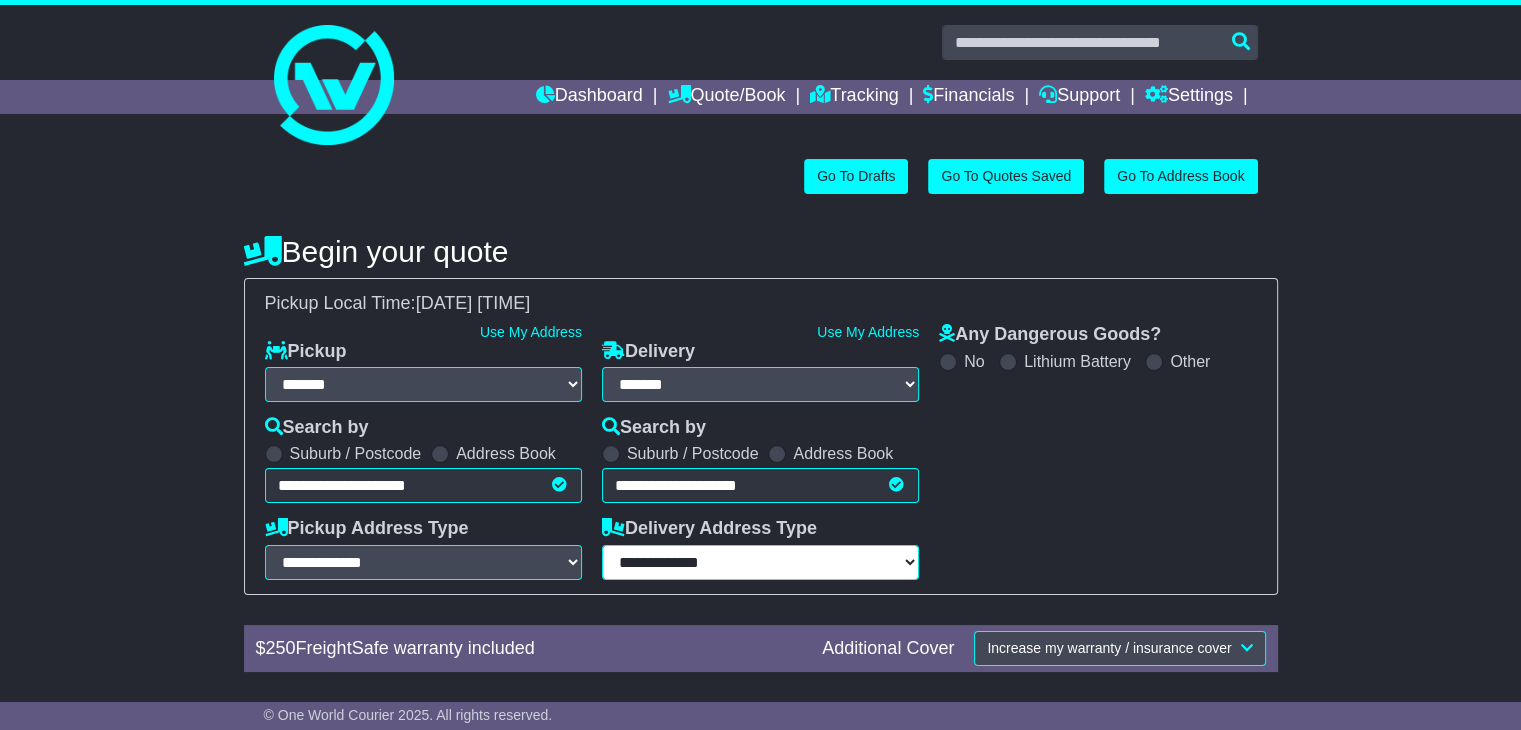 click on "**********" at bounding box center [760, 562] 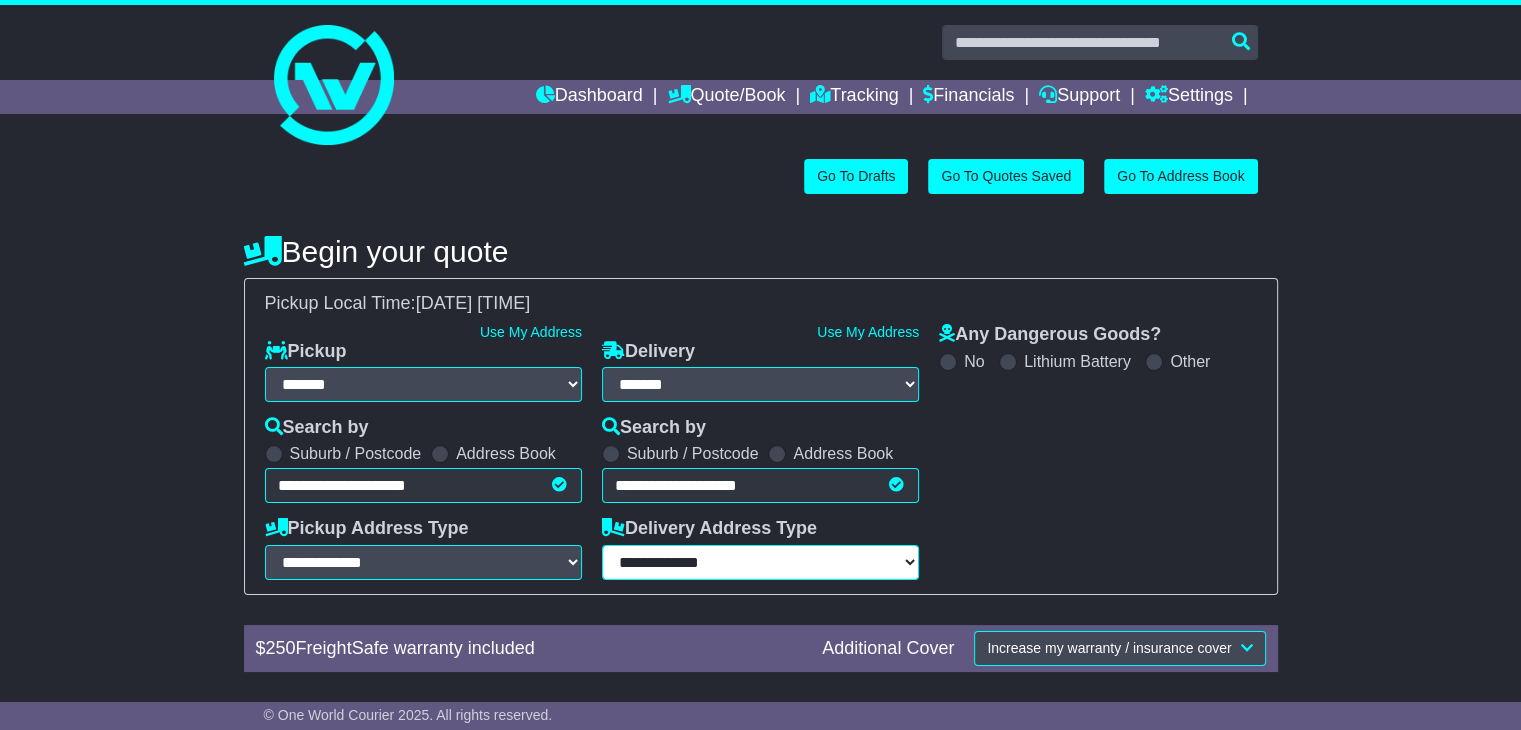 select on "**********" 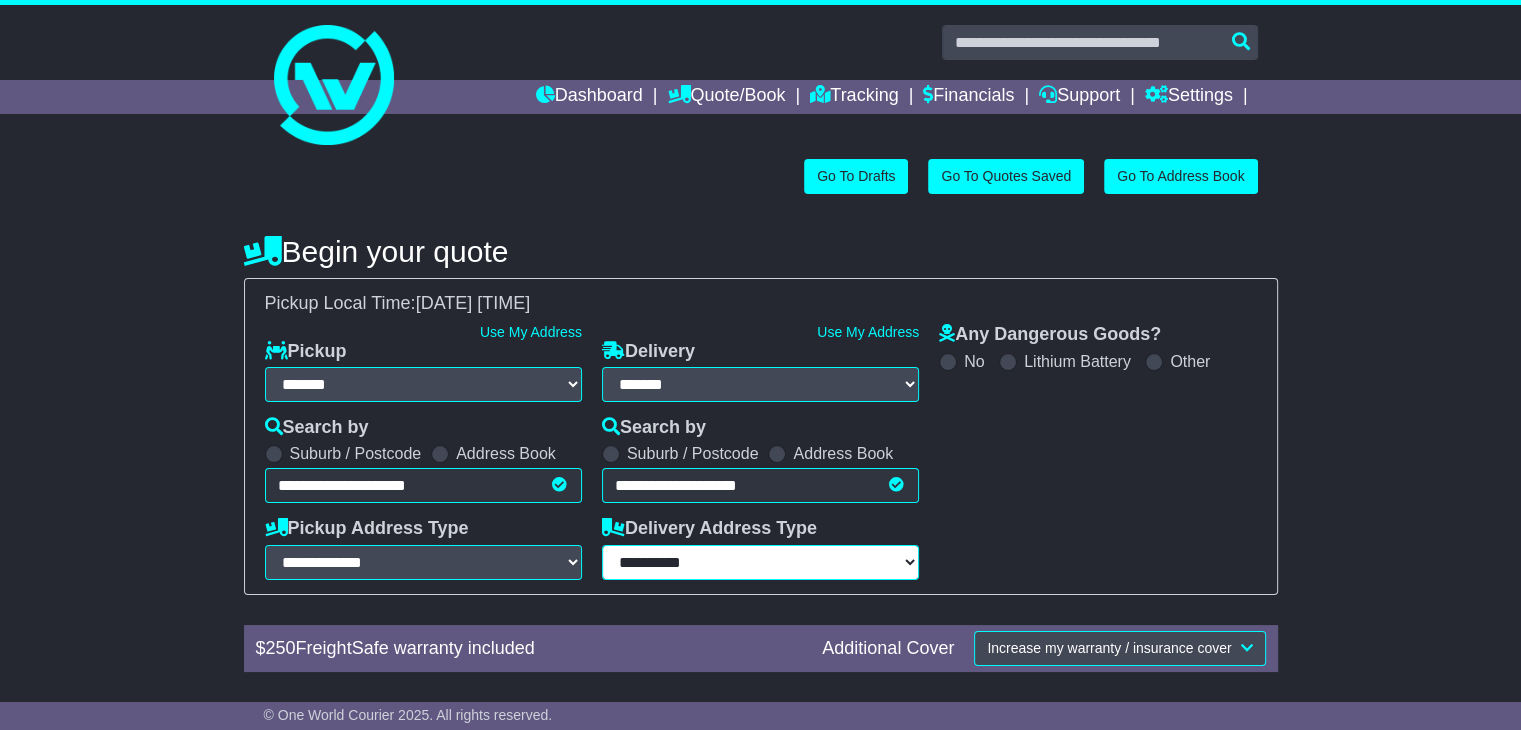 click on "**********" at bounding box center [760, 562] 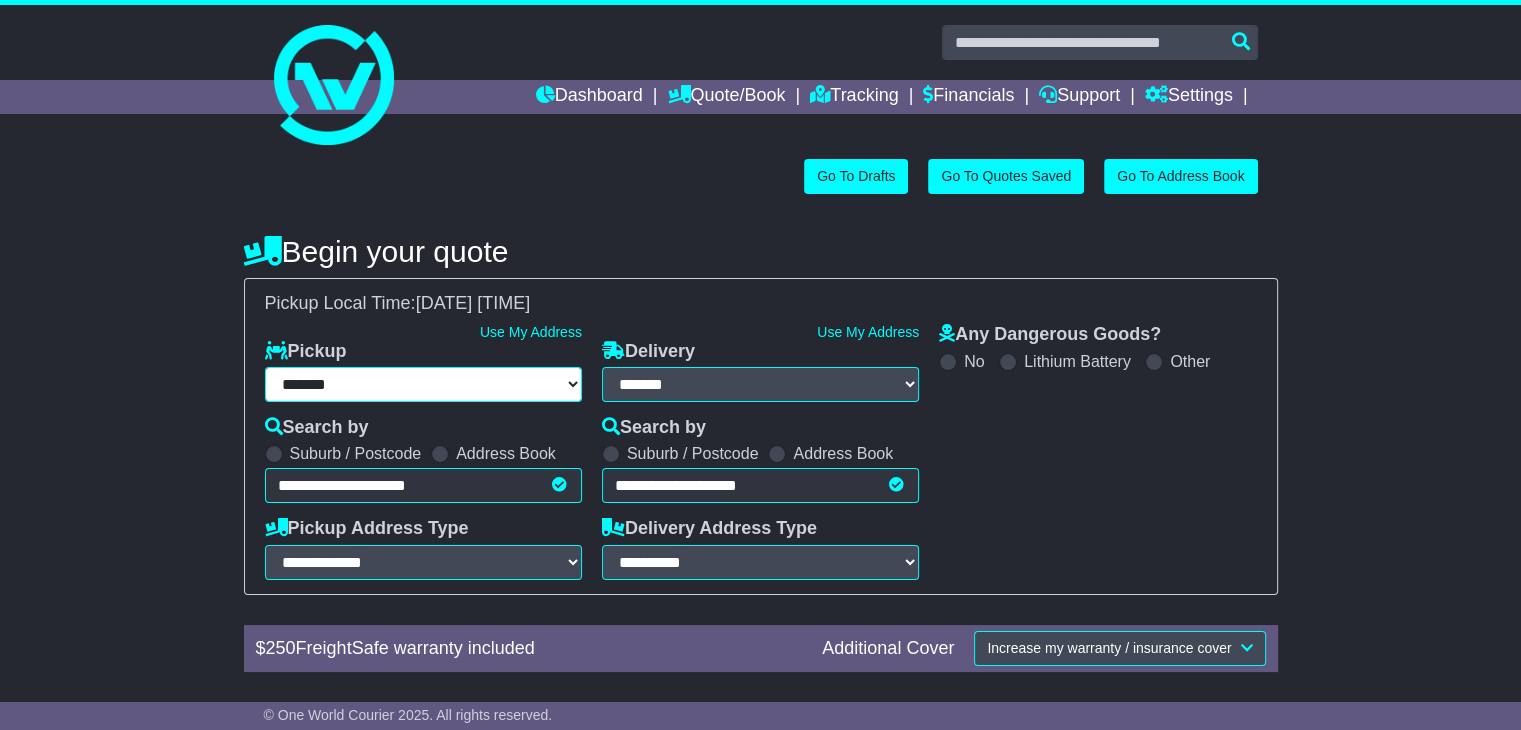 click on "**********" at bounding box center (423, 384) 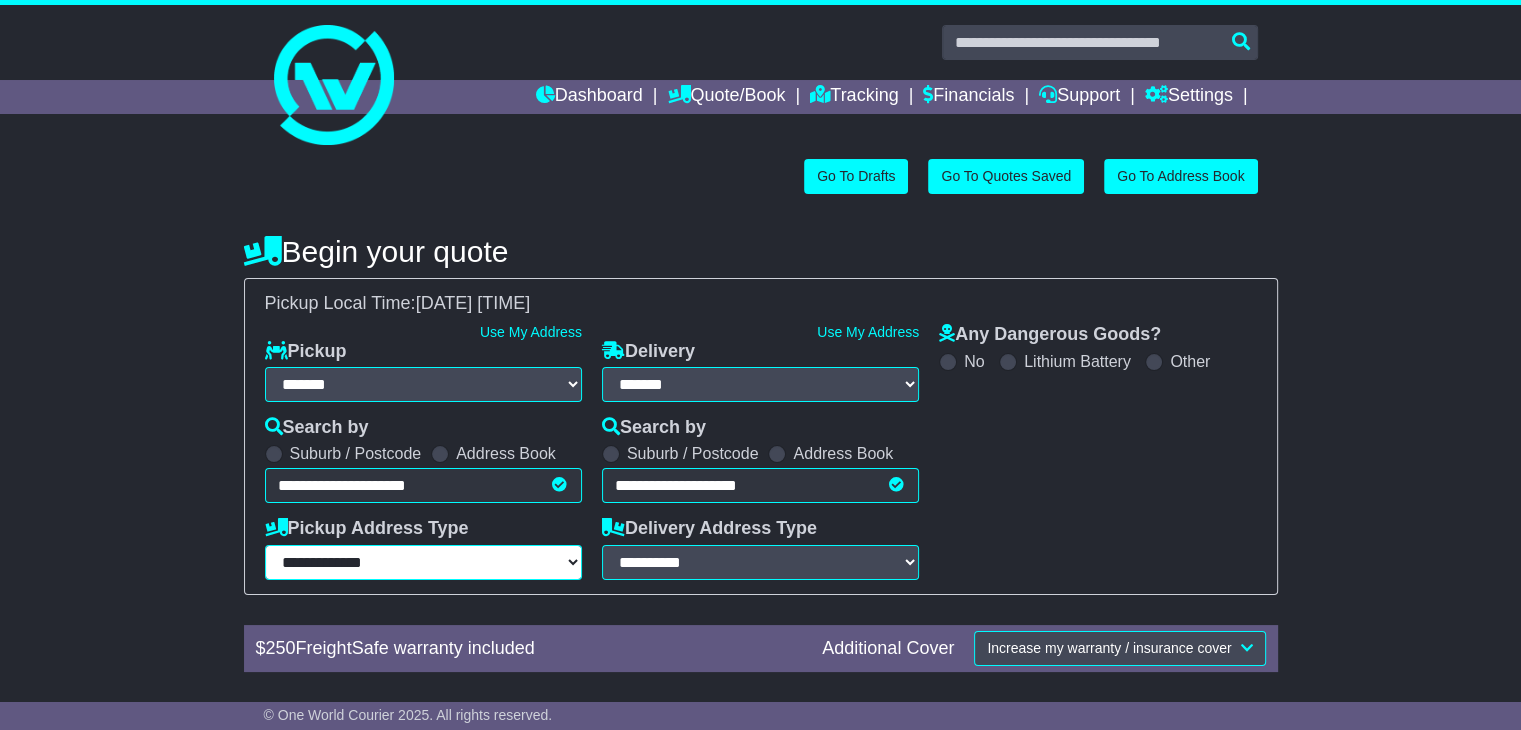 click on "**********" at bounding box center (423, 562) 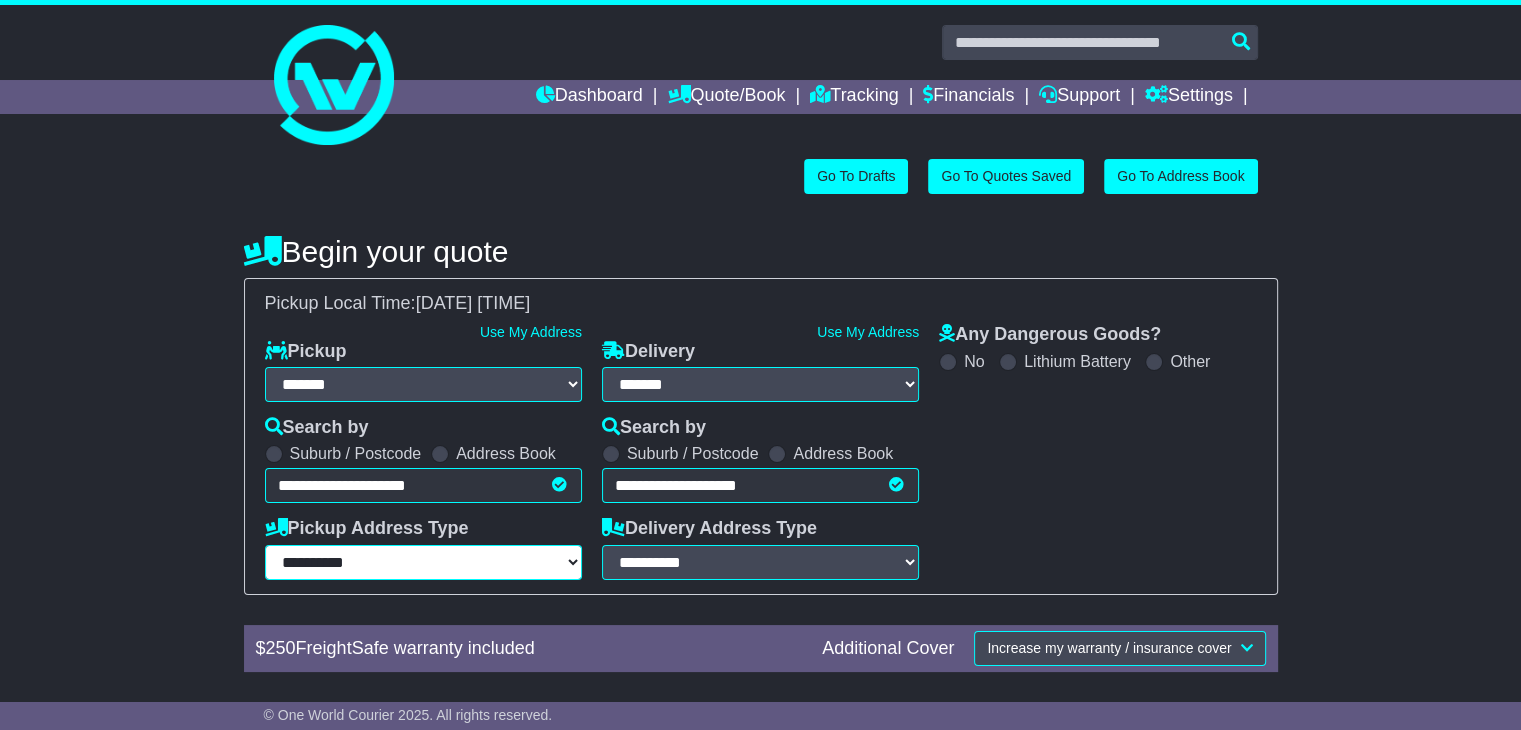 click on "**********" at bounding box center [423, 562] 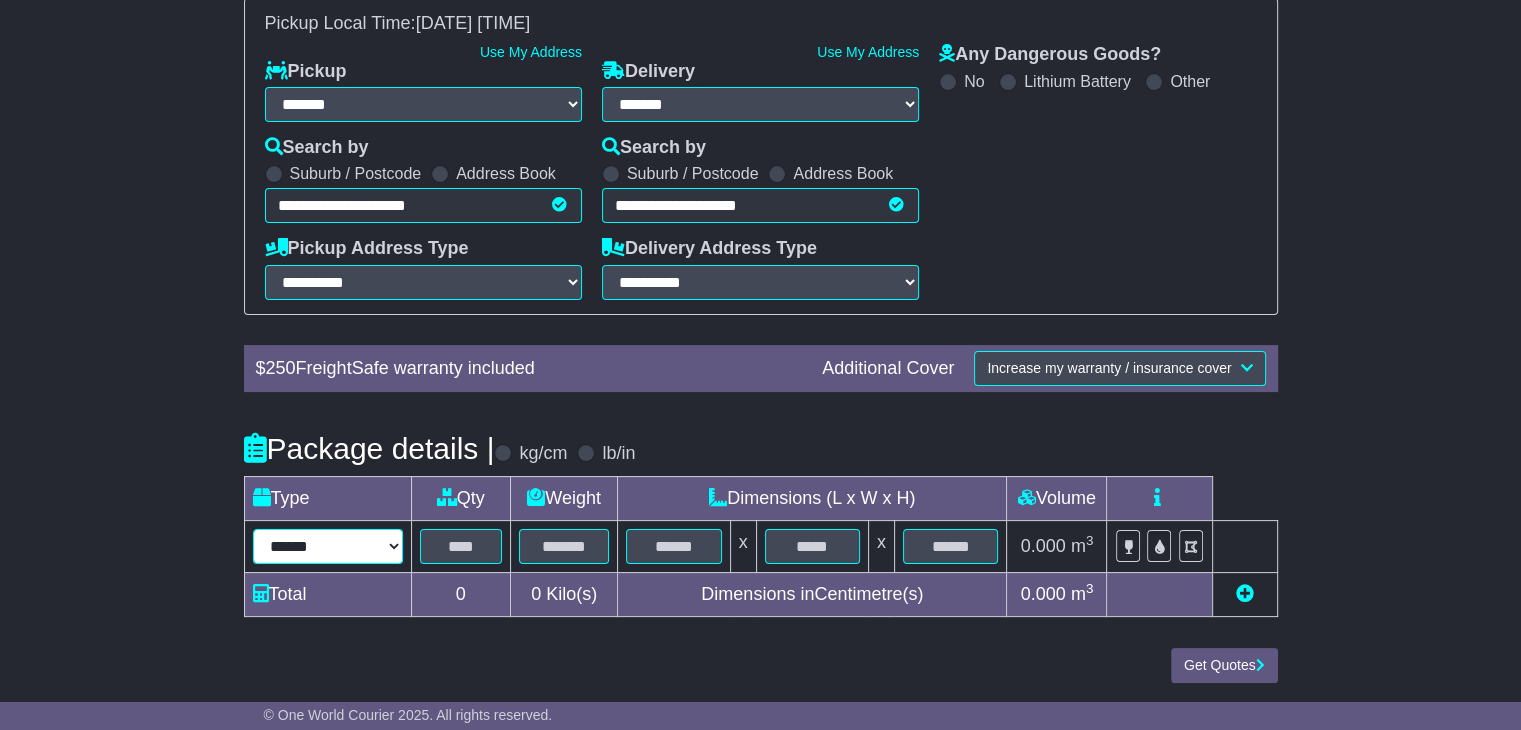 click on "****** ****** *** ******** ***** **** **** ****** *** *******" at bounding box center (328, 546) 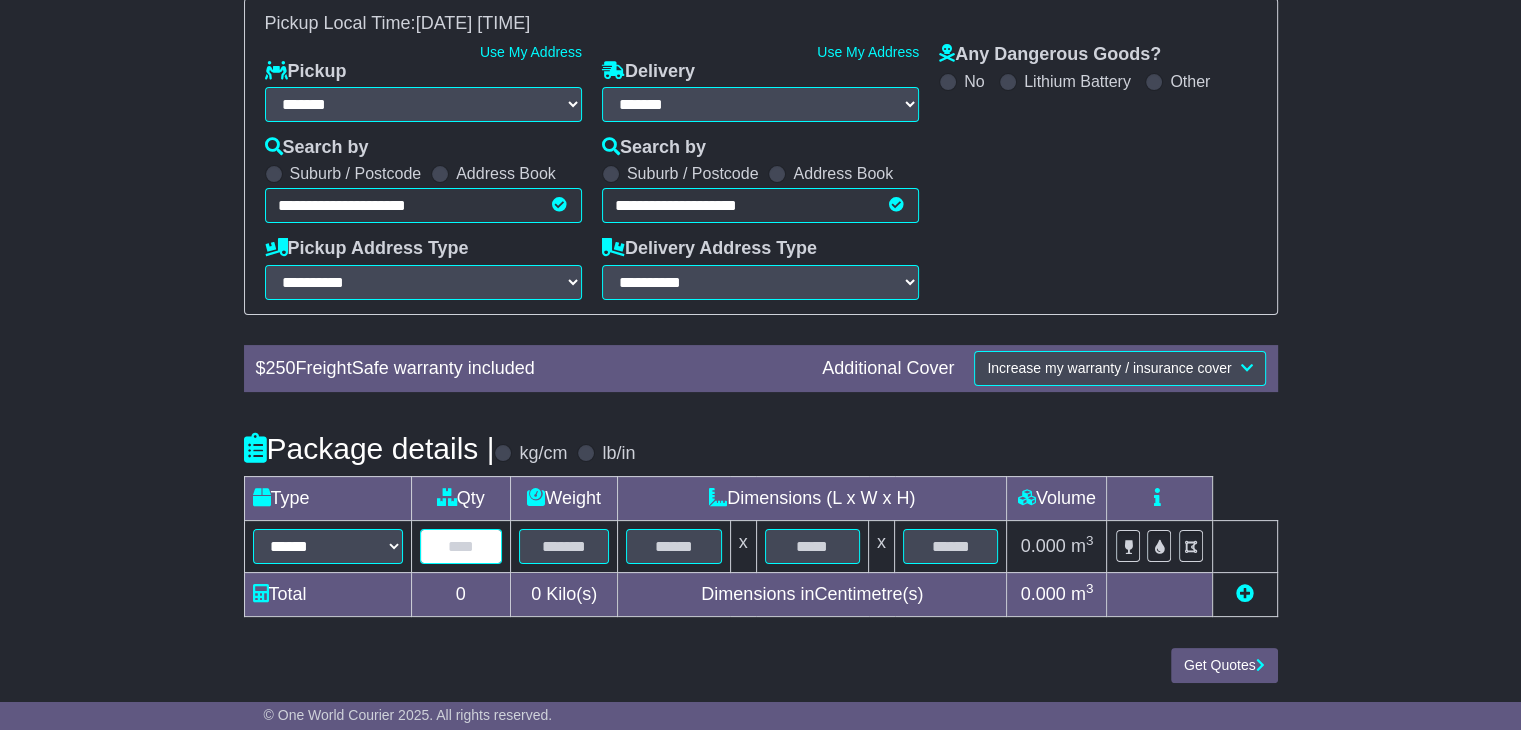 click at bounding box center (461, 546) 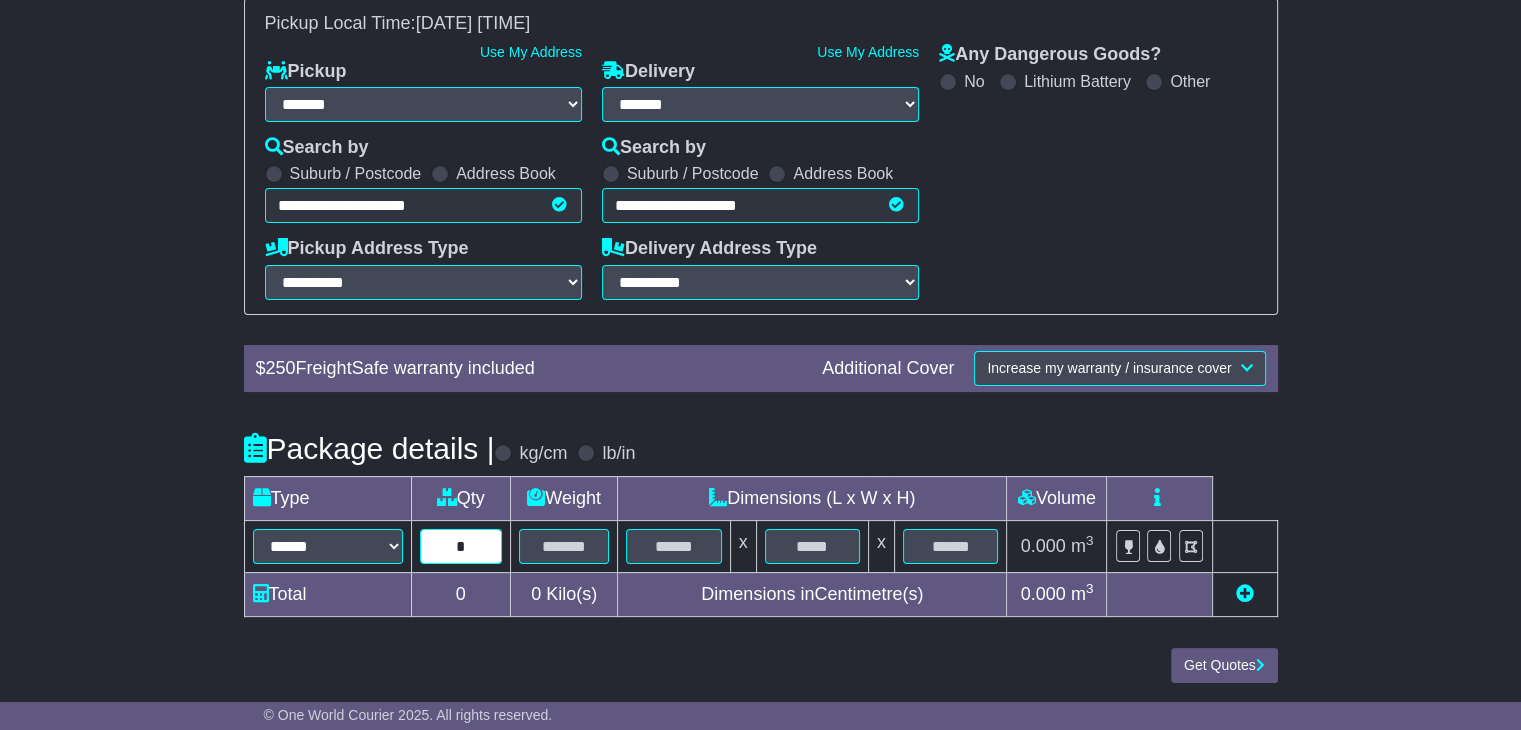 type on "*" 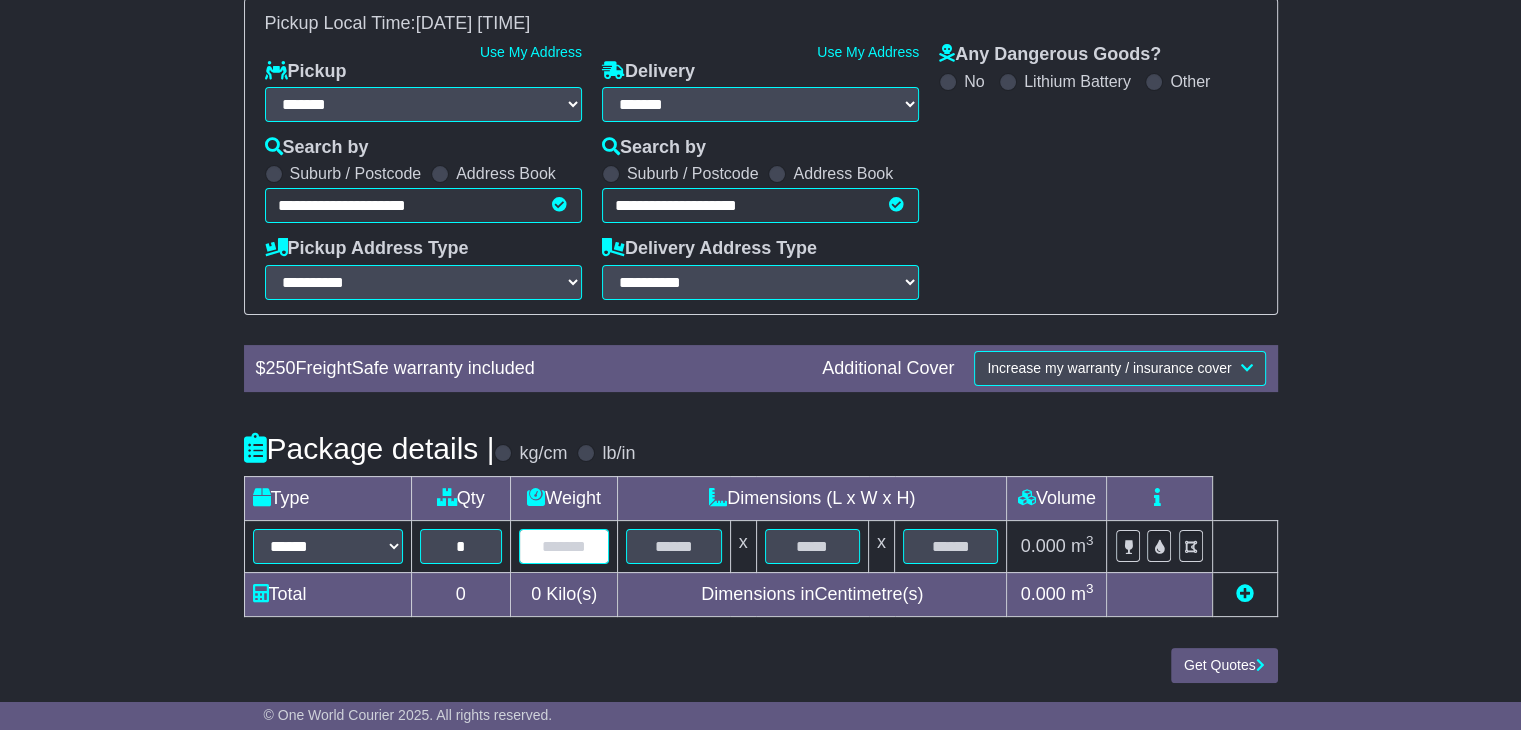 click at bounding box center [564, 546] 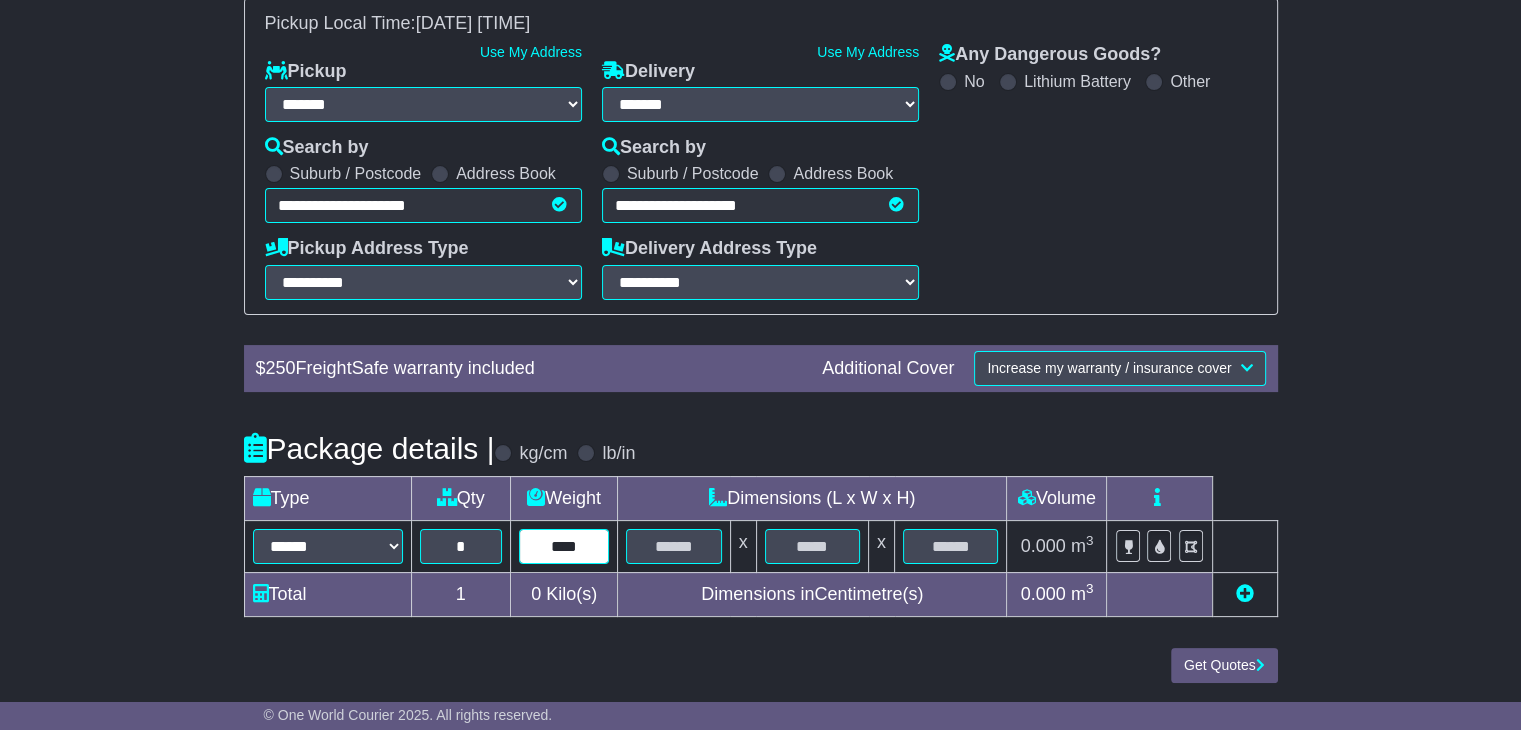 type on "****" 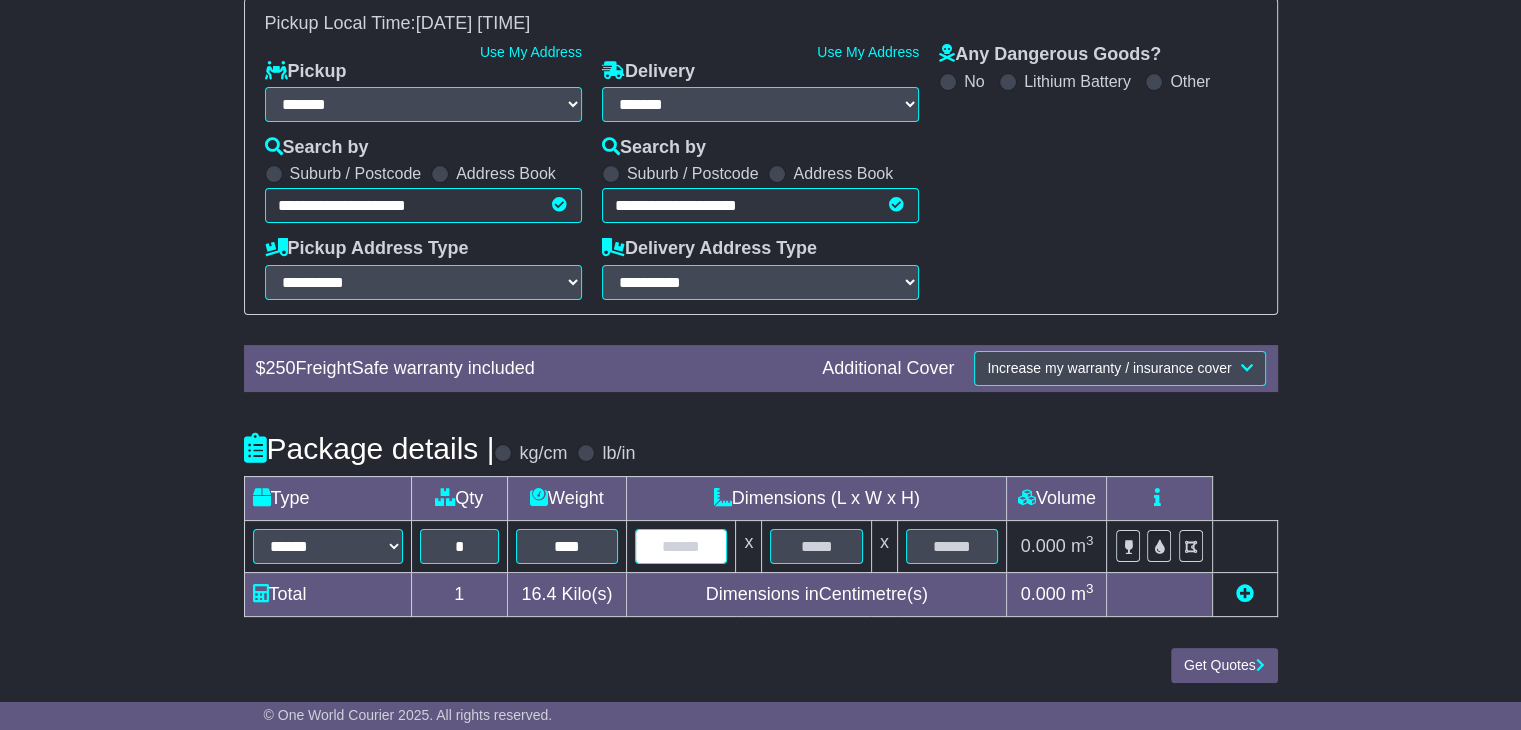 click at bounding box center [681, 546] 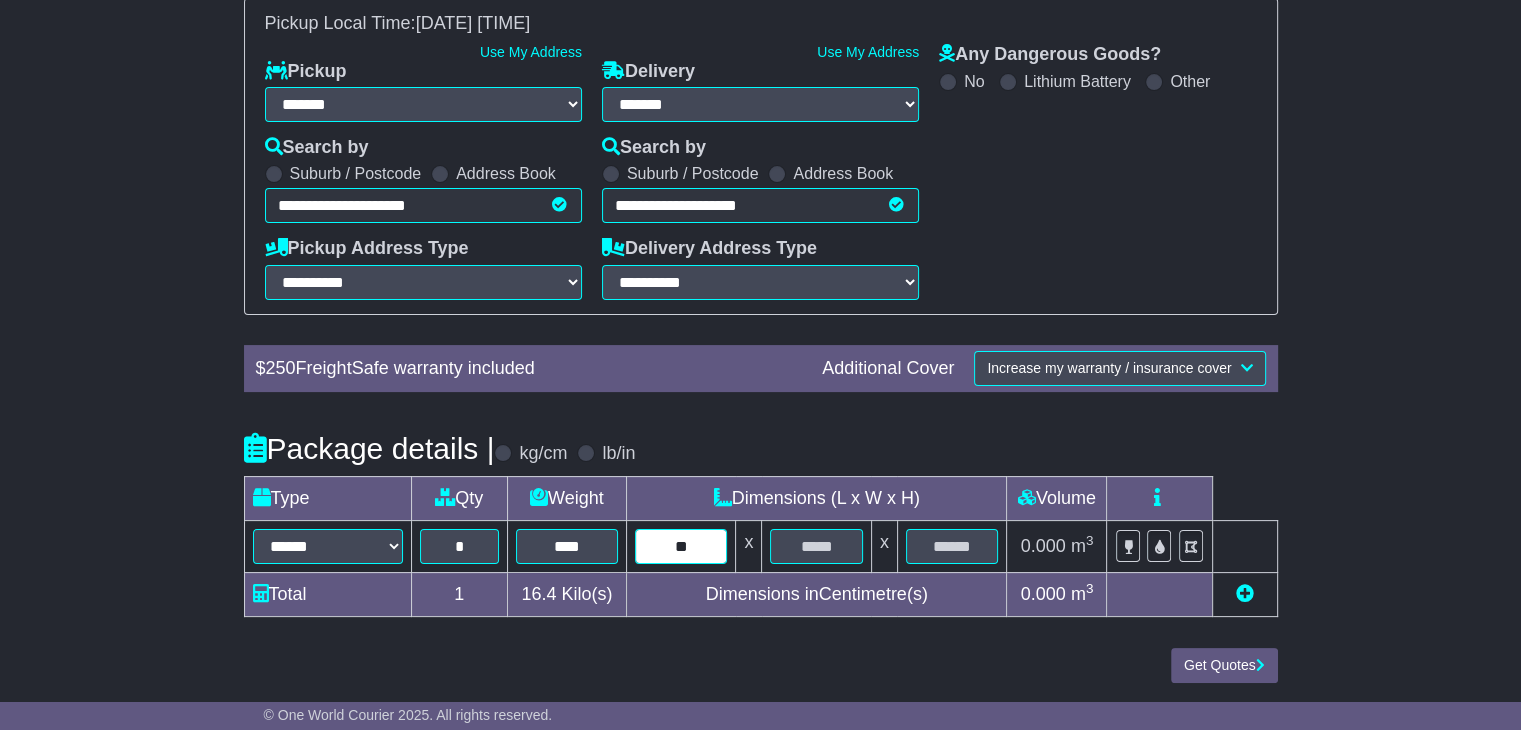 type on "**" 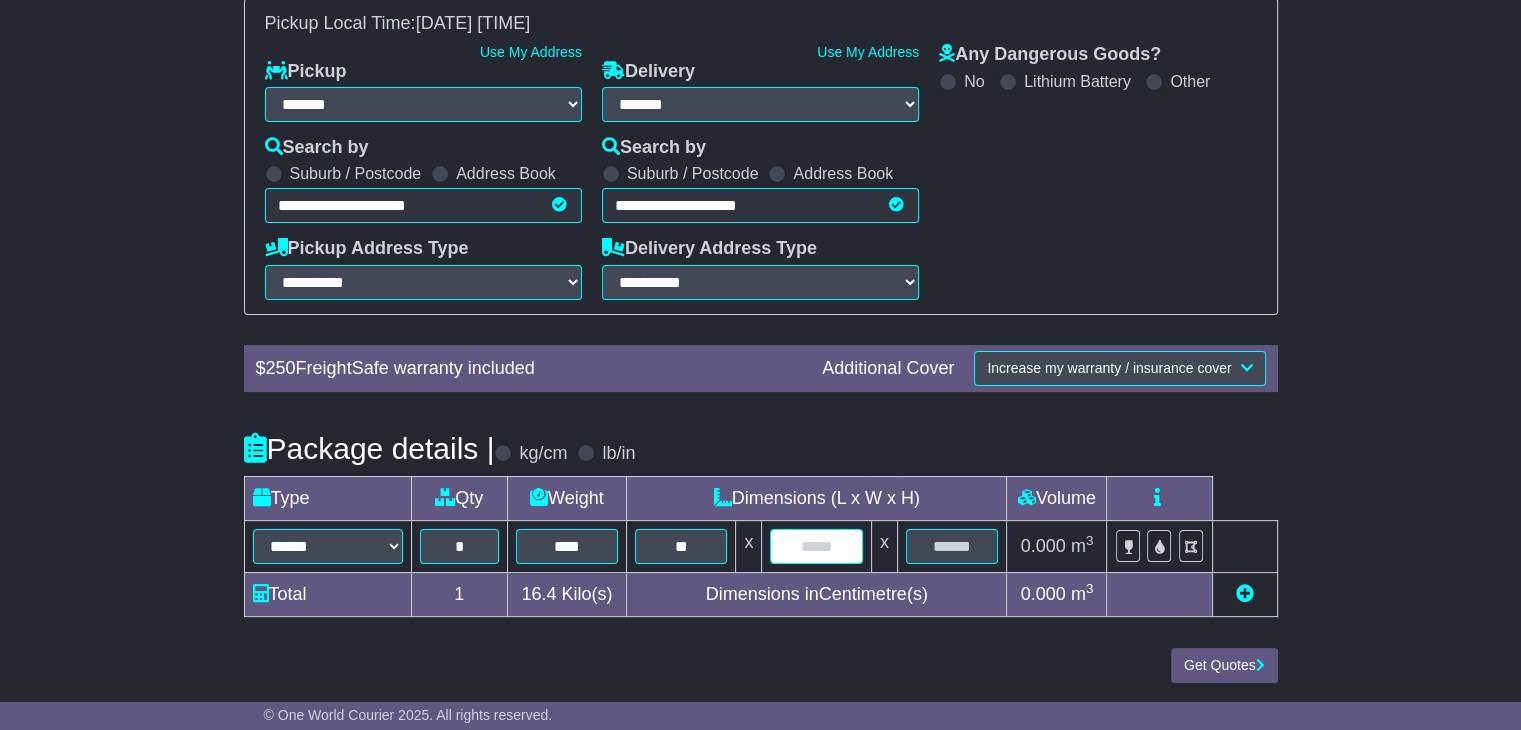 click at bounding box center (816, 546) 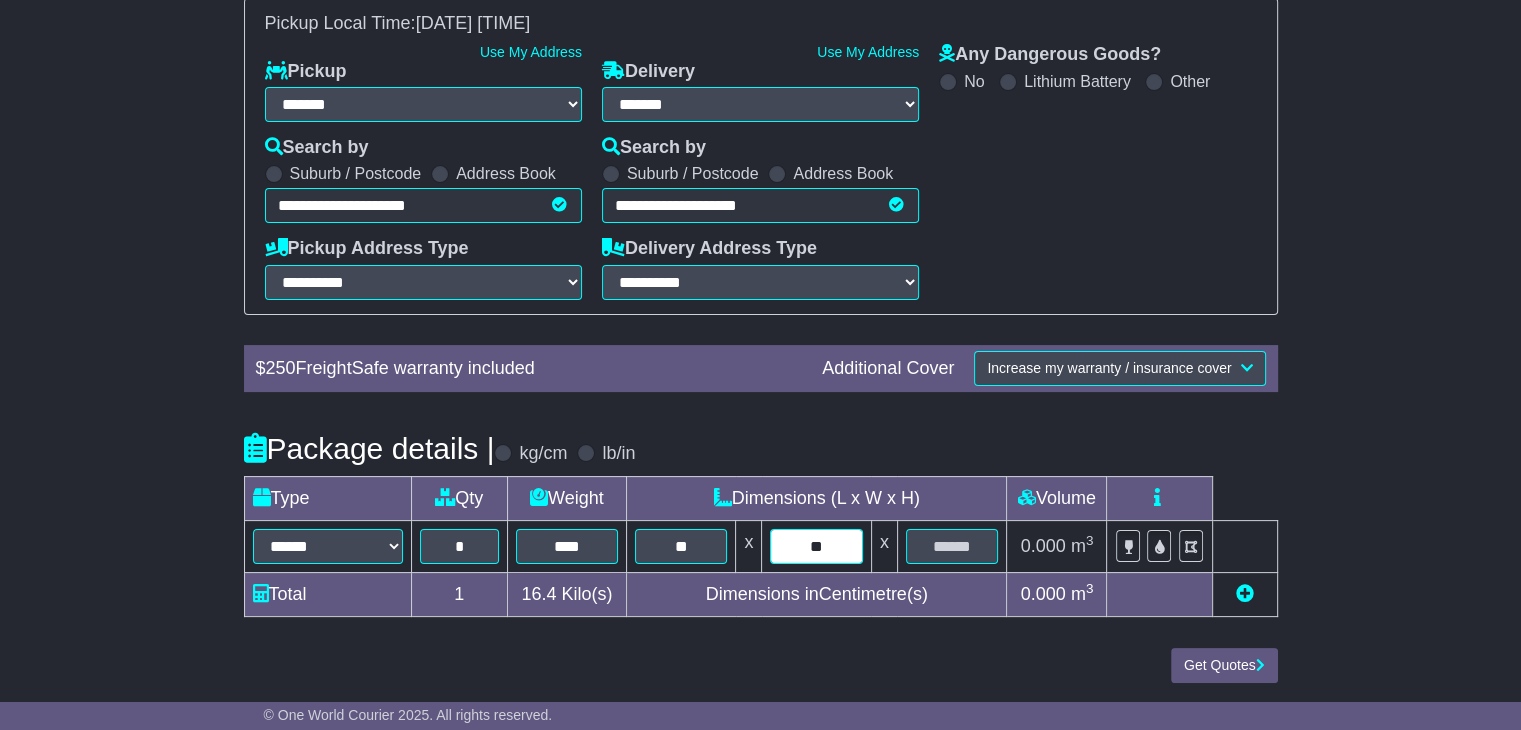 type on "**" 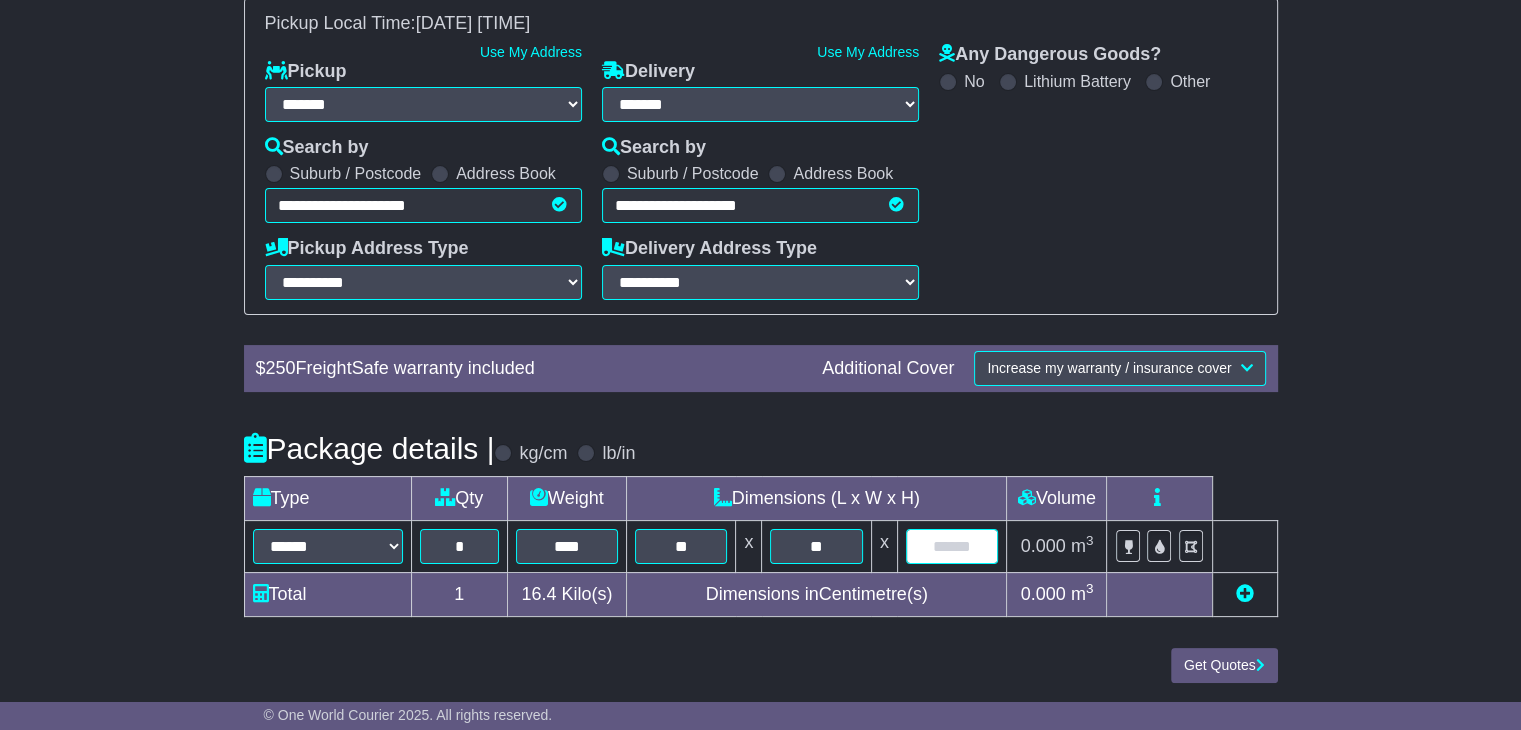 click at bounding box center [952, 546] 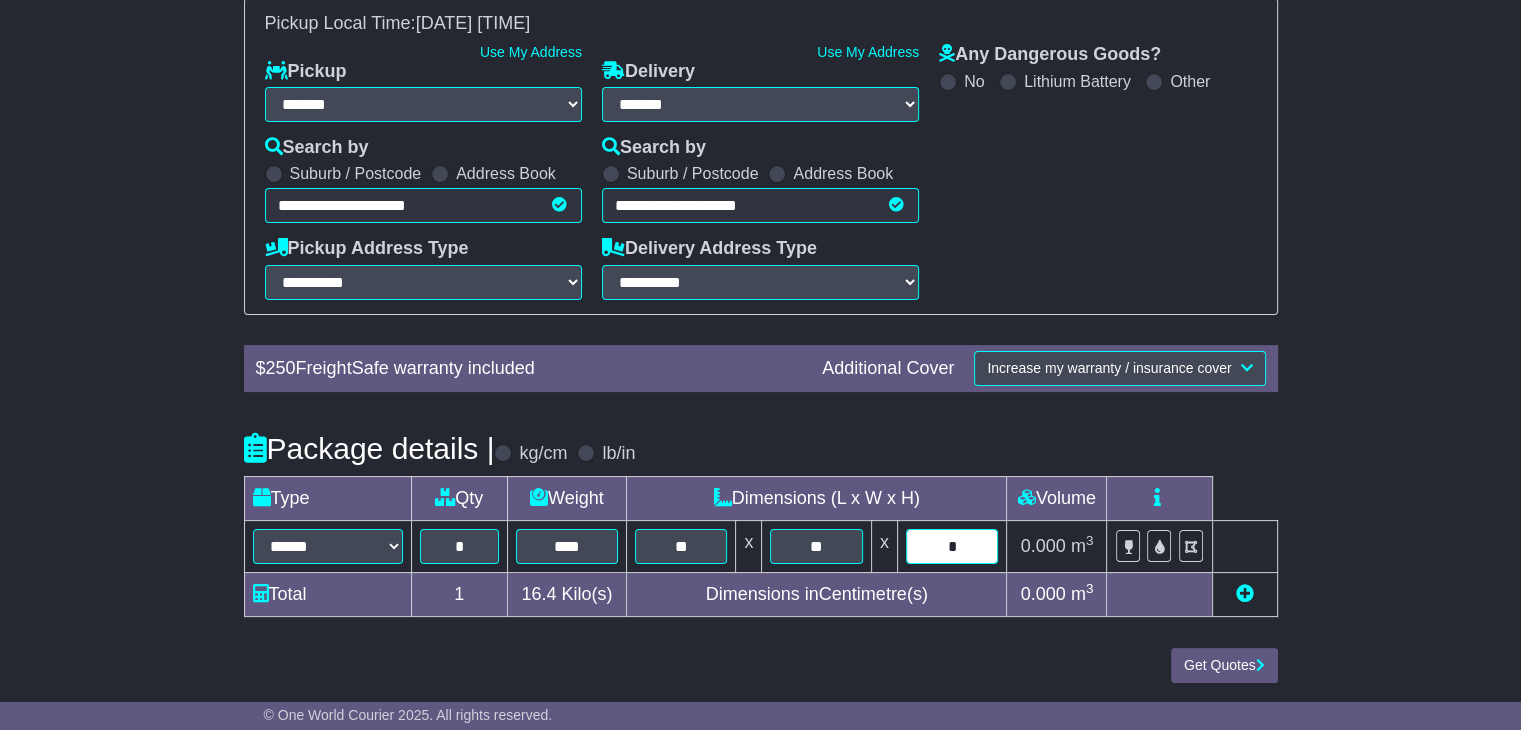 type on "**" 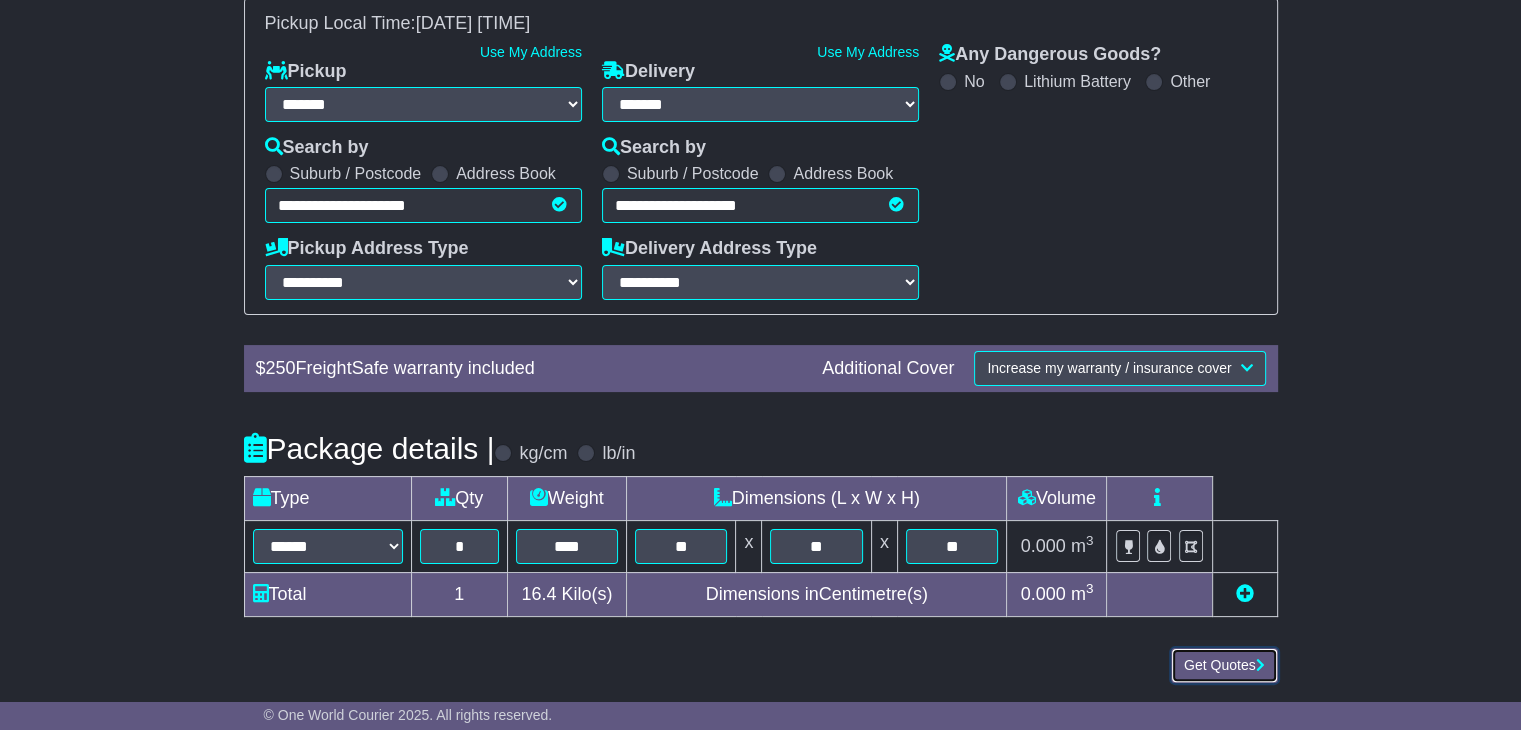 click on "Get Quotes" at bounding box center (1224, 665) 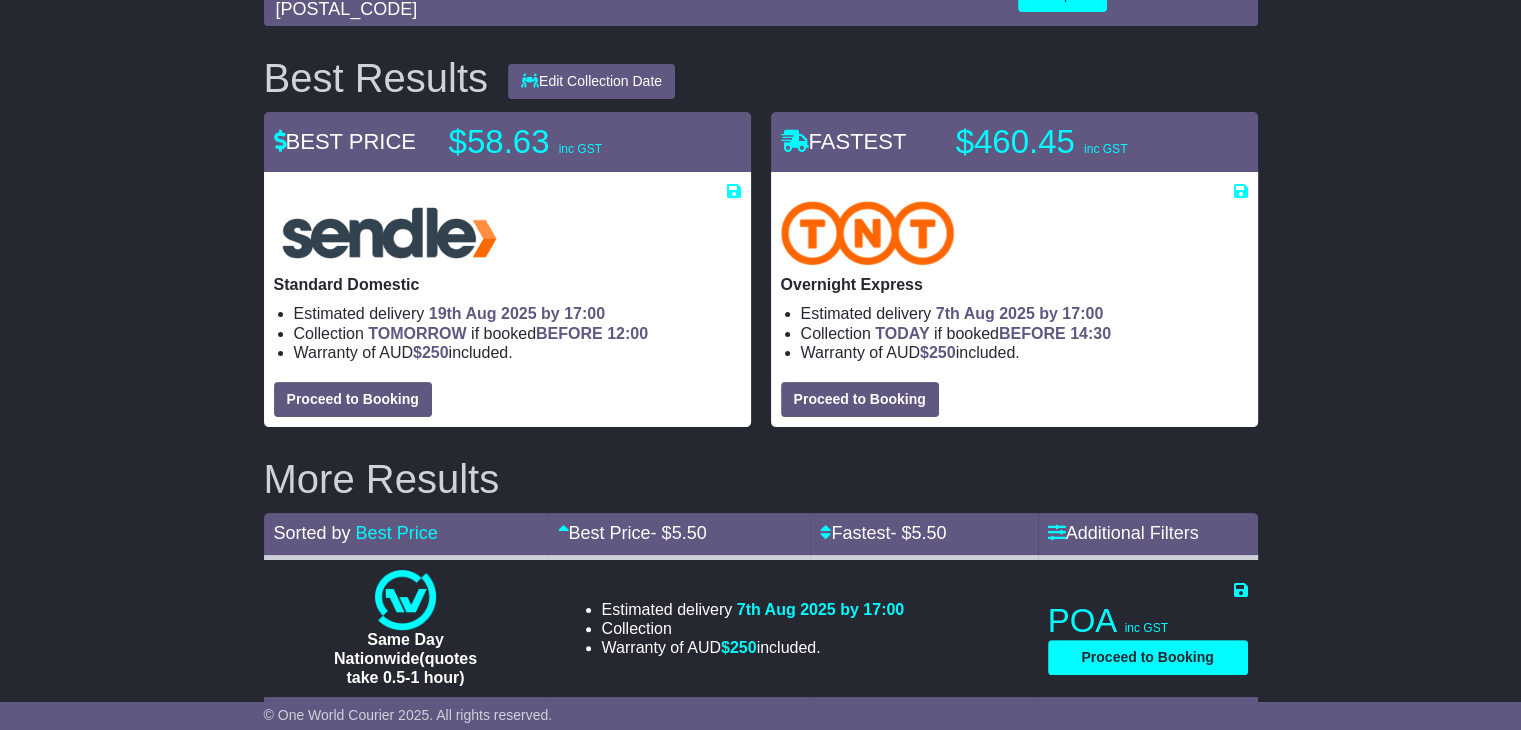 scroll, scrollTop: 0, scrollLeft: 0, axis: both 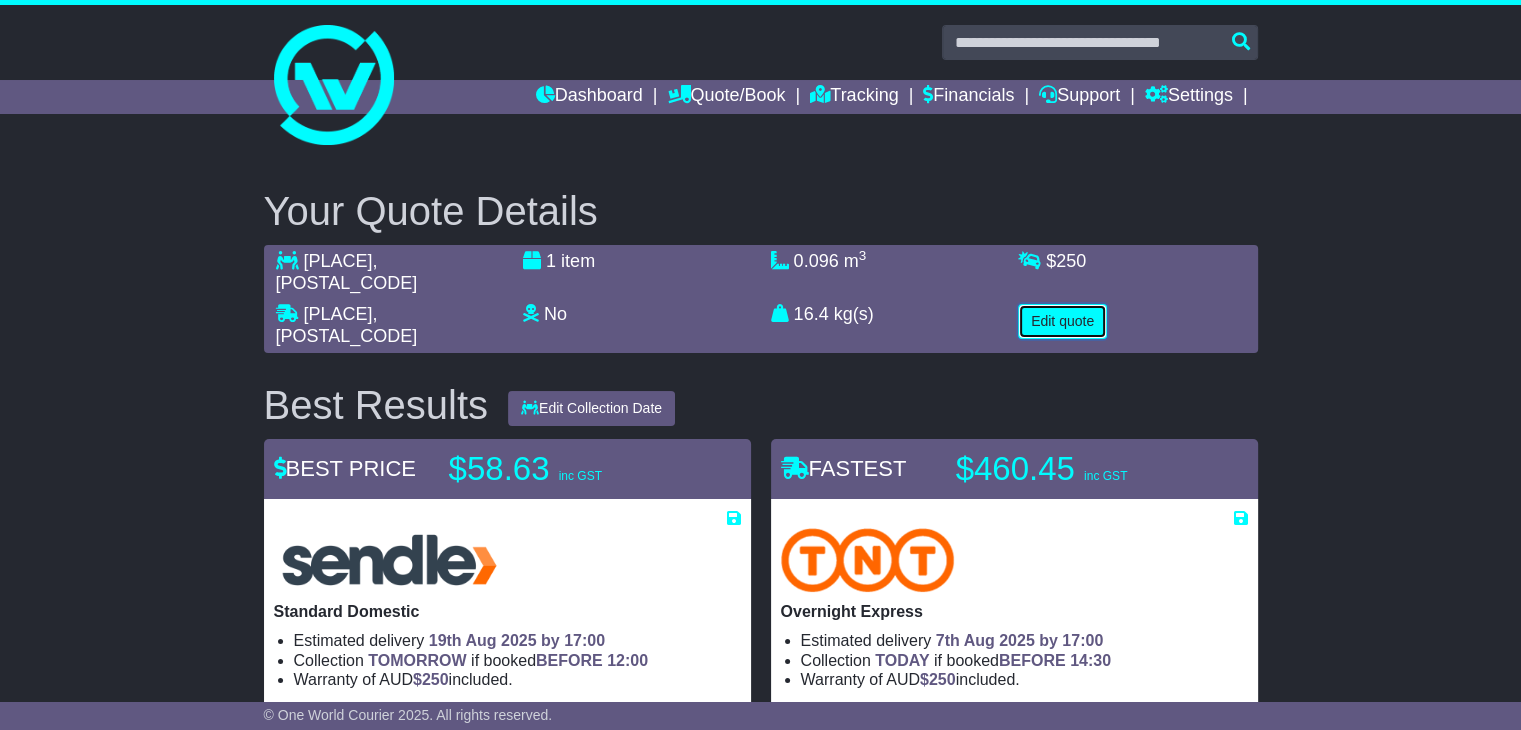 click on "Edit quote" at bounding box center [1062, 321] 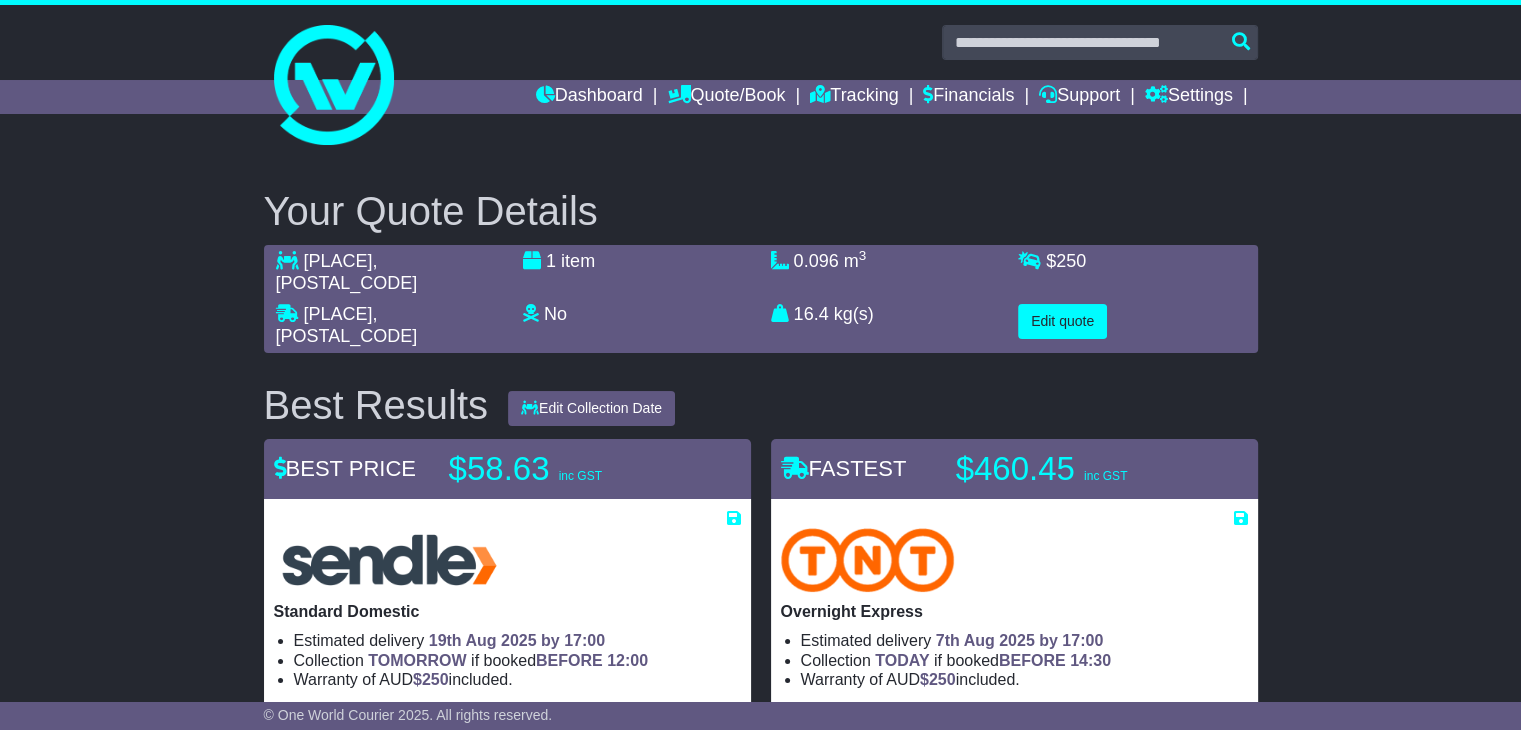 select on "**" 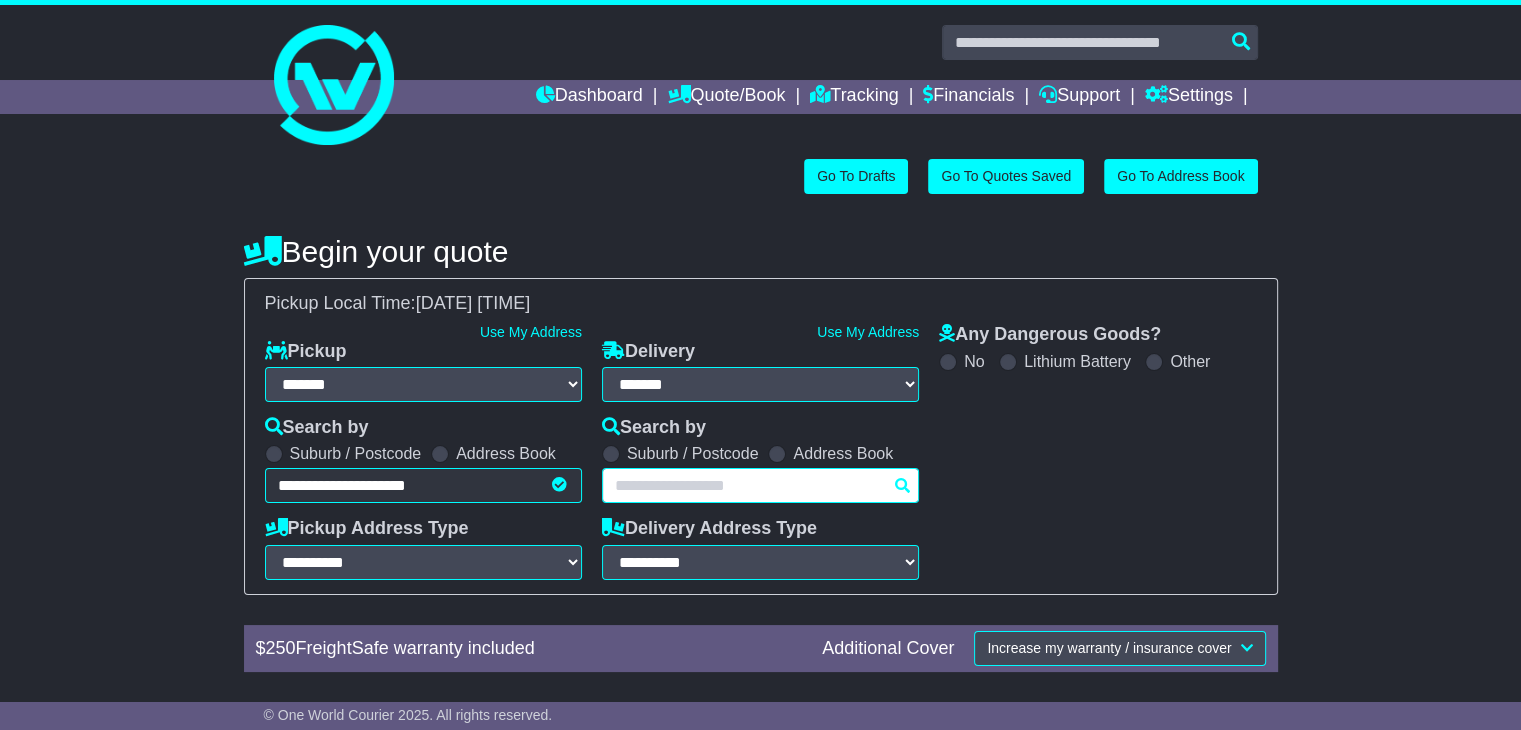 click on "**********" at bounding box center (760, 485) 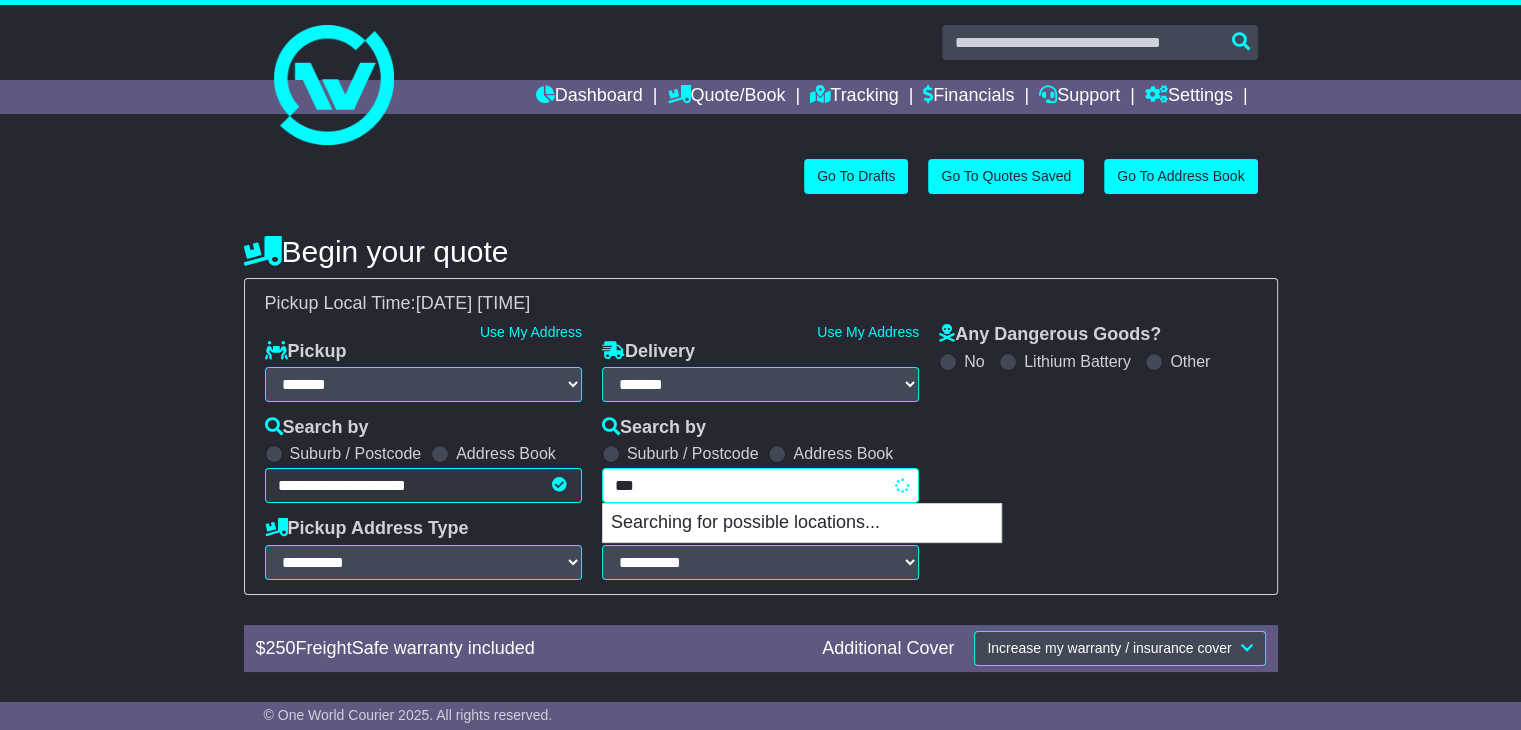type on "****" 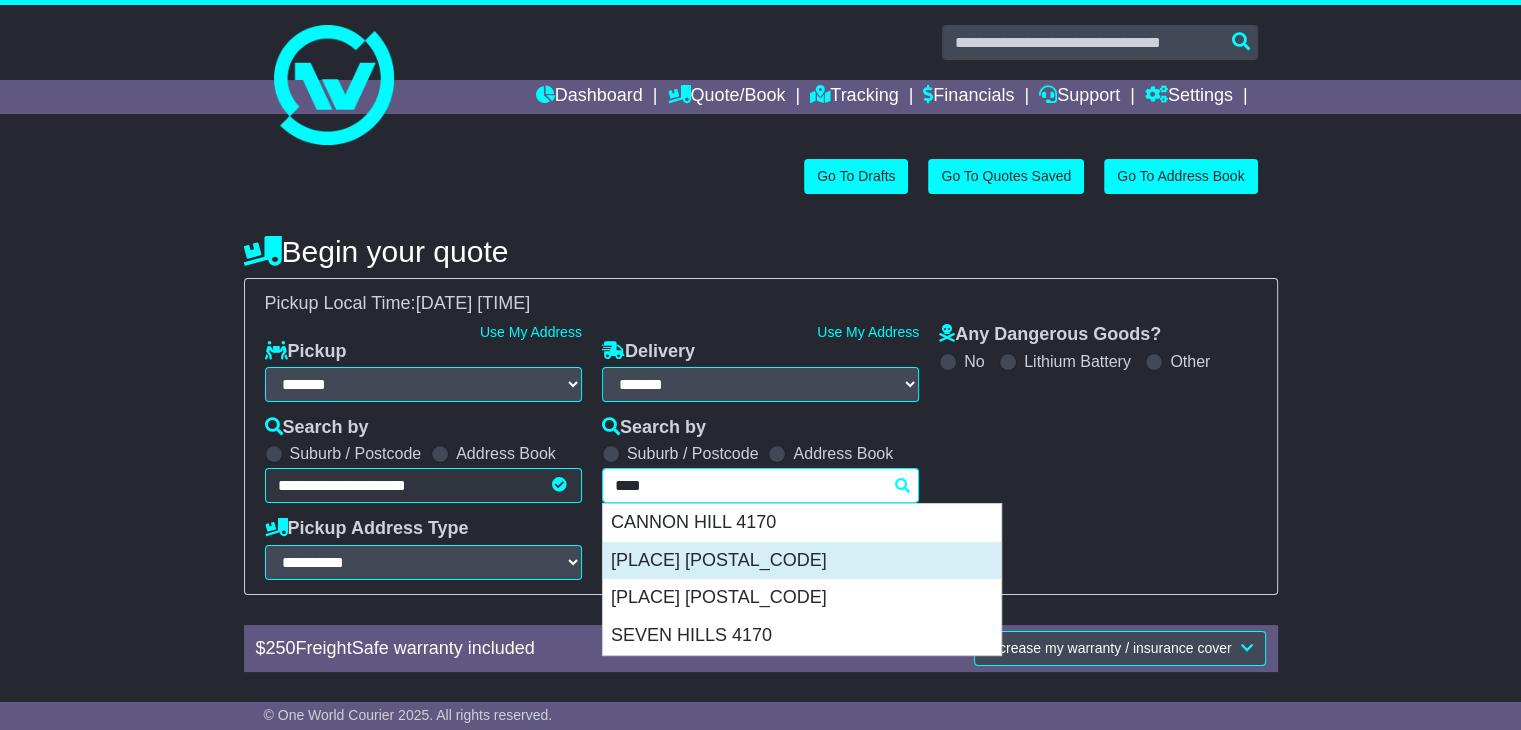 click on "[PLACE] [POSTAL_CODE]" at bounding box center (802, 561) 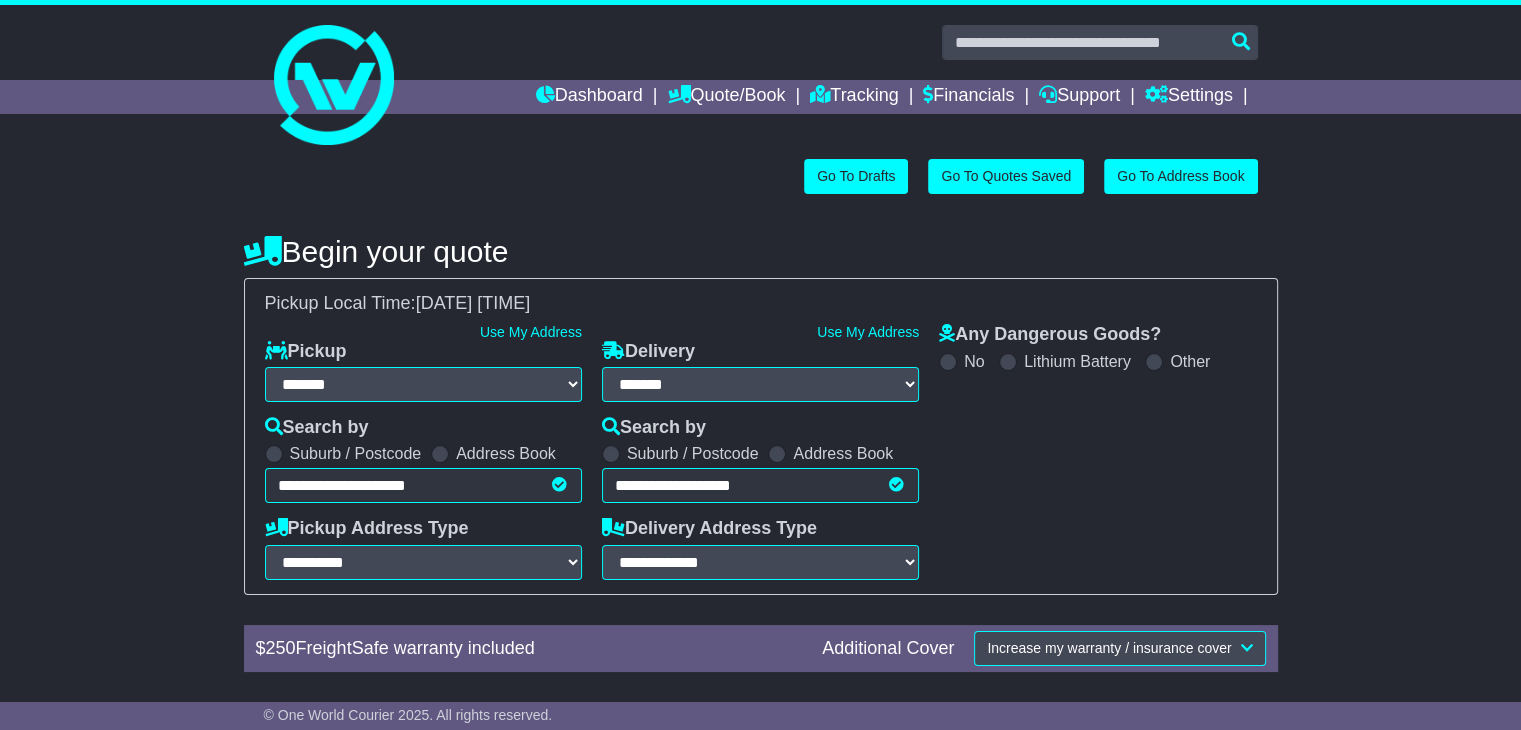 type on "**********" 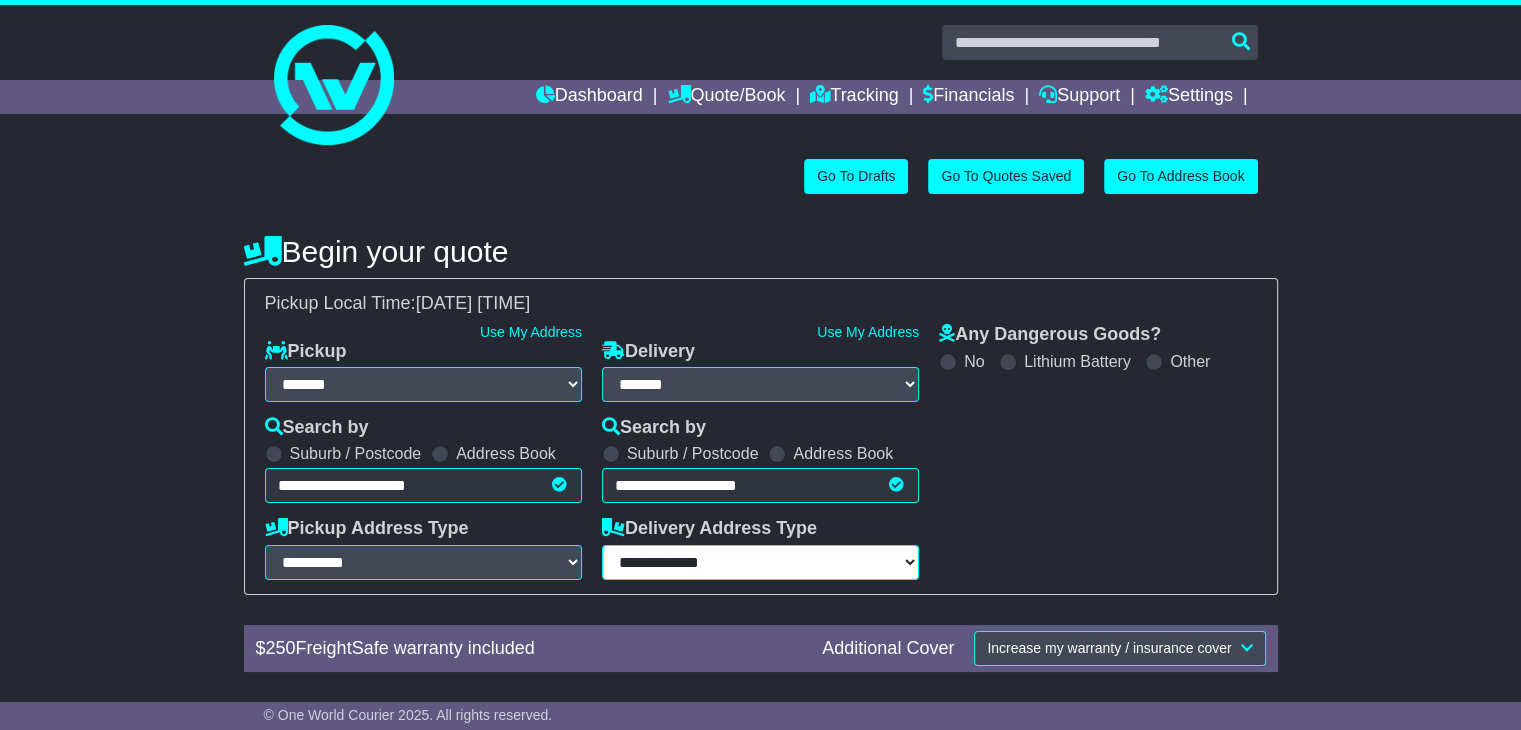 click on "**********" at bounding box center [760, 562] 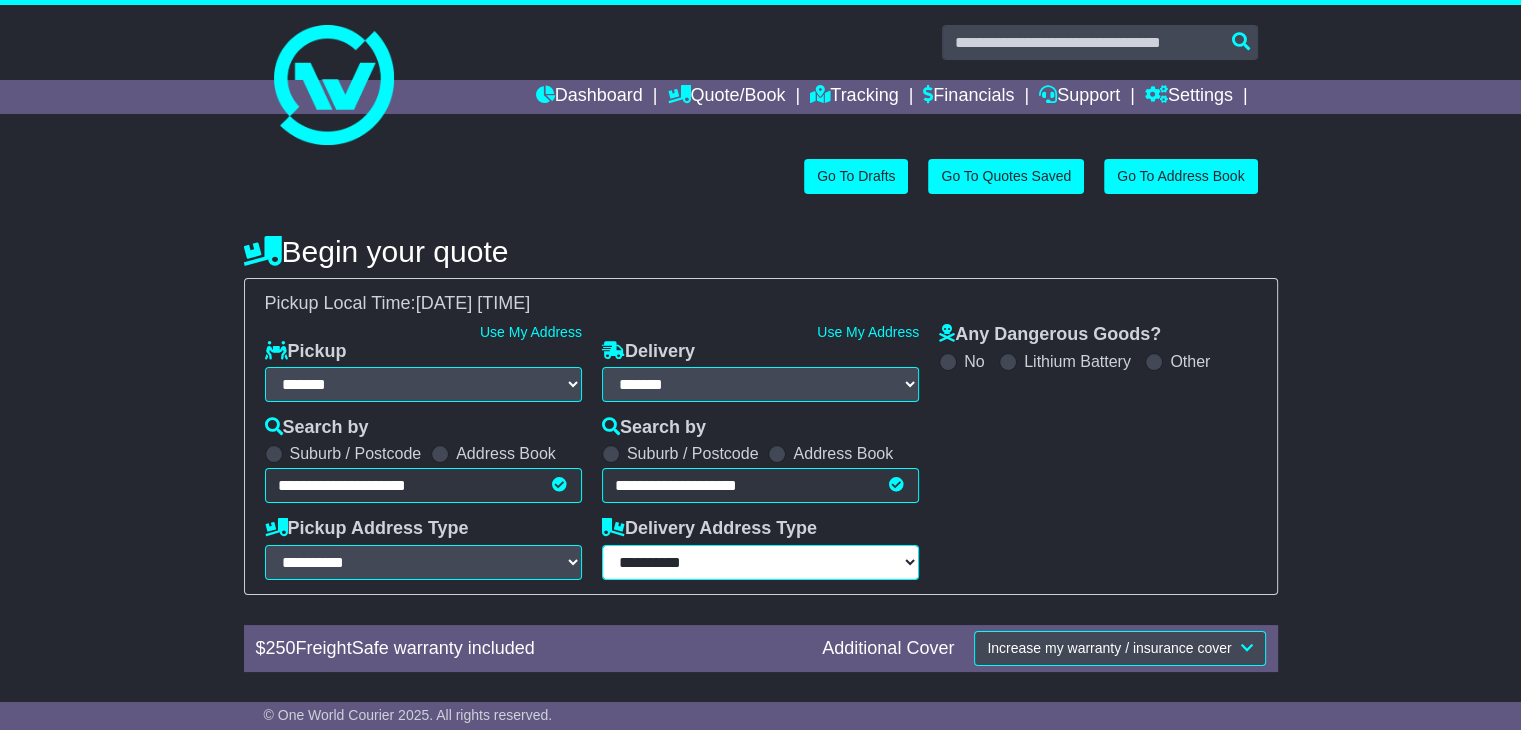 scroll, scrollTop: 280, scrollLeft: 0, axis: vertical 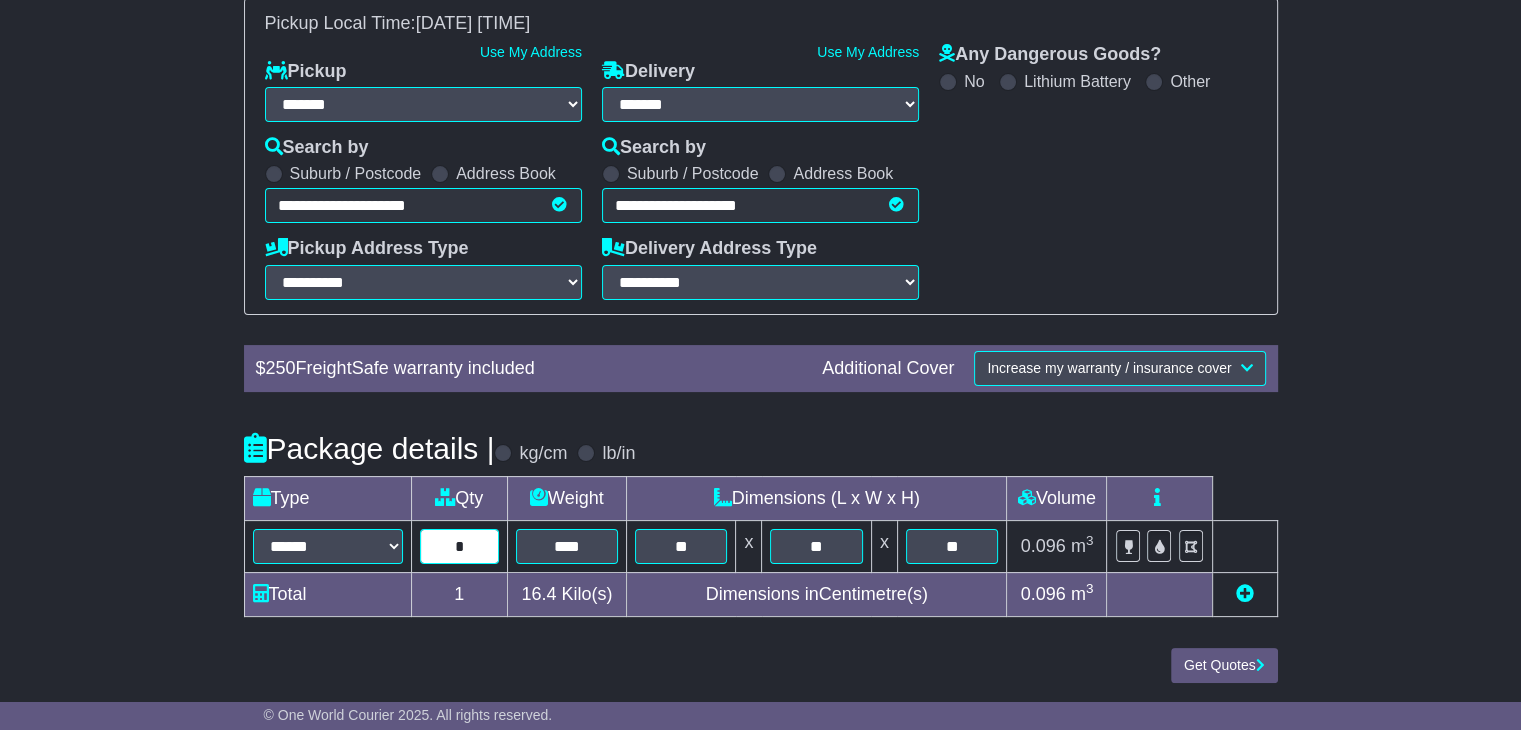 drag, startPoint x: 476, startPoint y: 544, endPoint x: 354, endPoint y: 541, distance: 122.03688 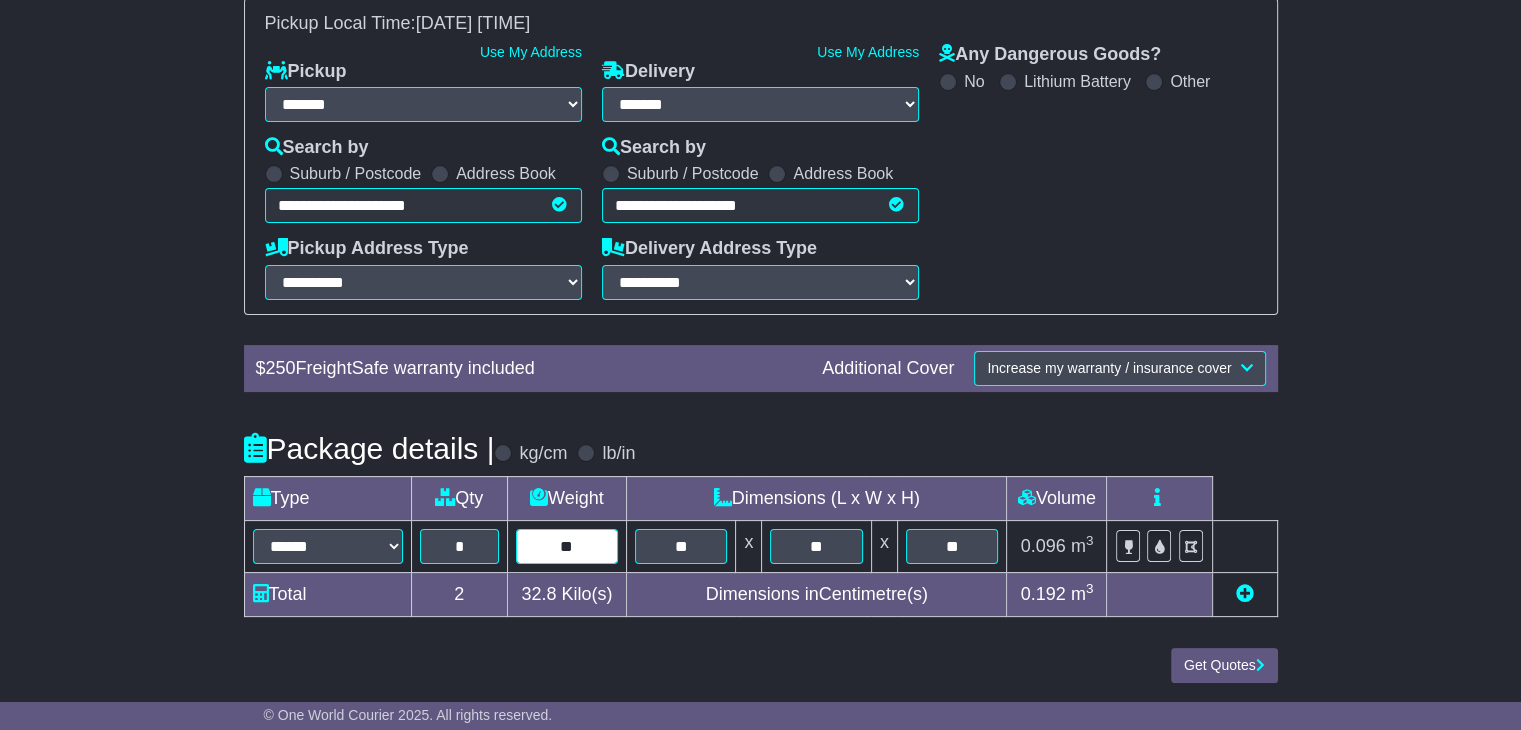 type on "**" 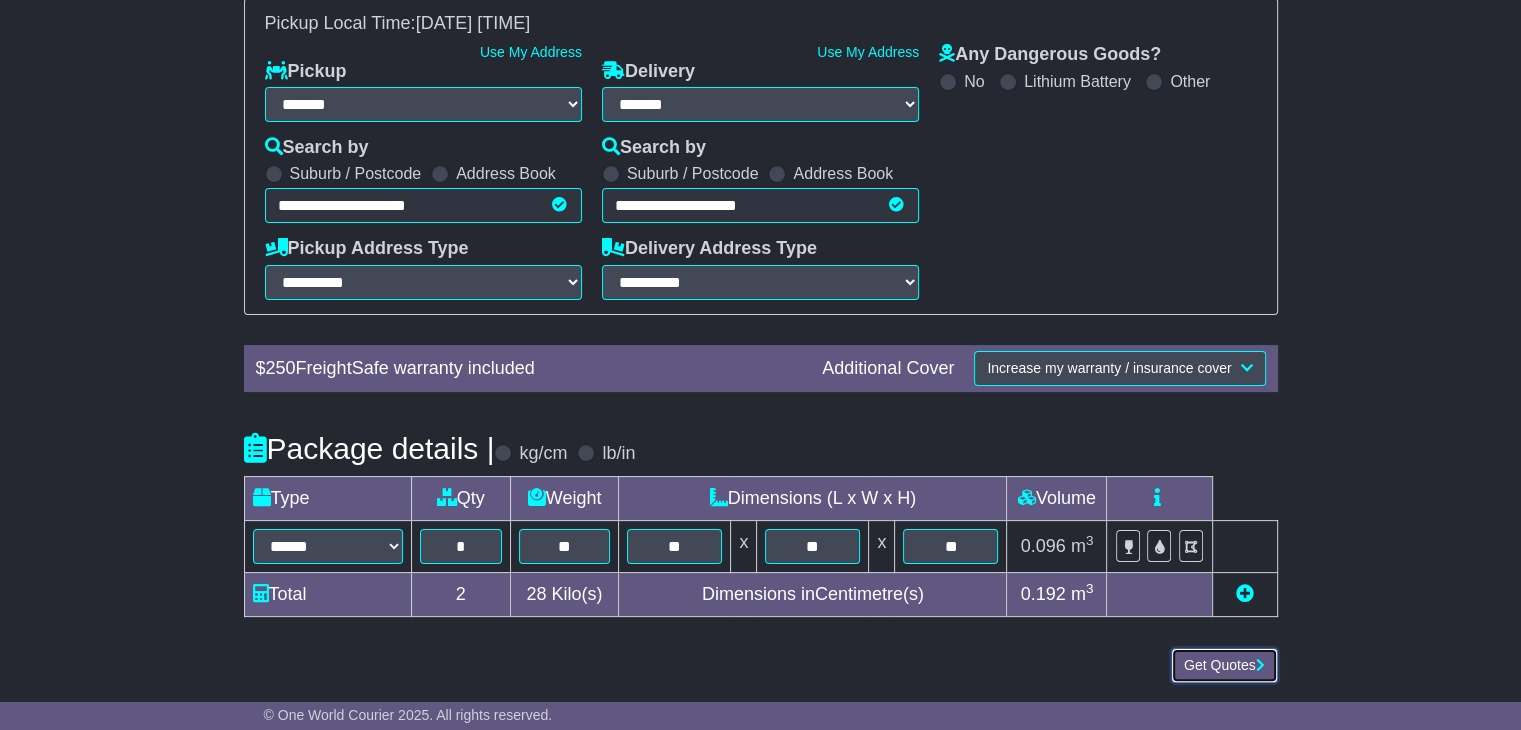 click on "Get Quotes" at bounding box center (1224, 665) 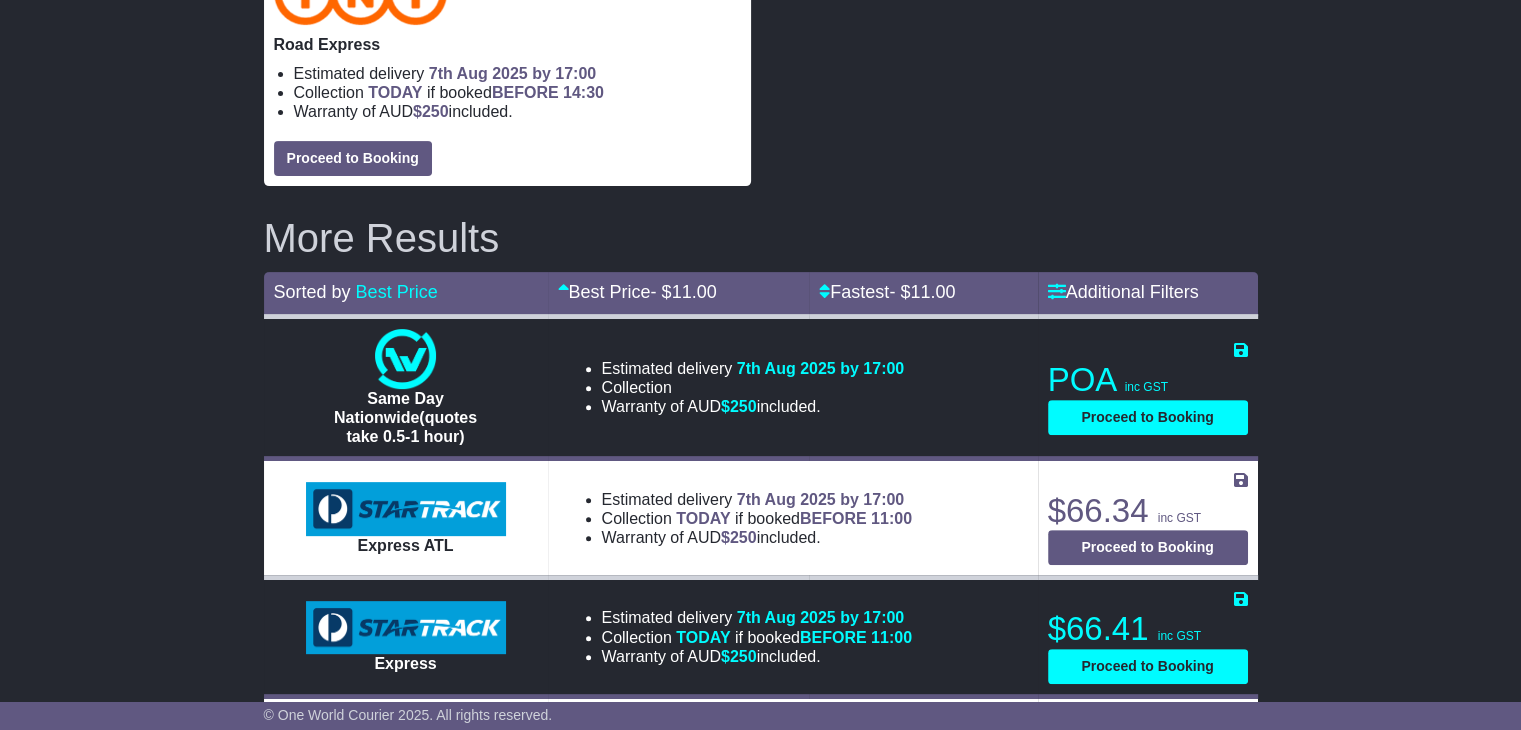 scroll, scrollTop: 358, scrollLeft: 0, axis: vertical 